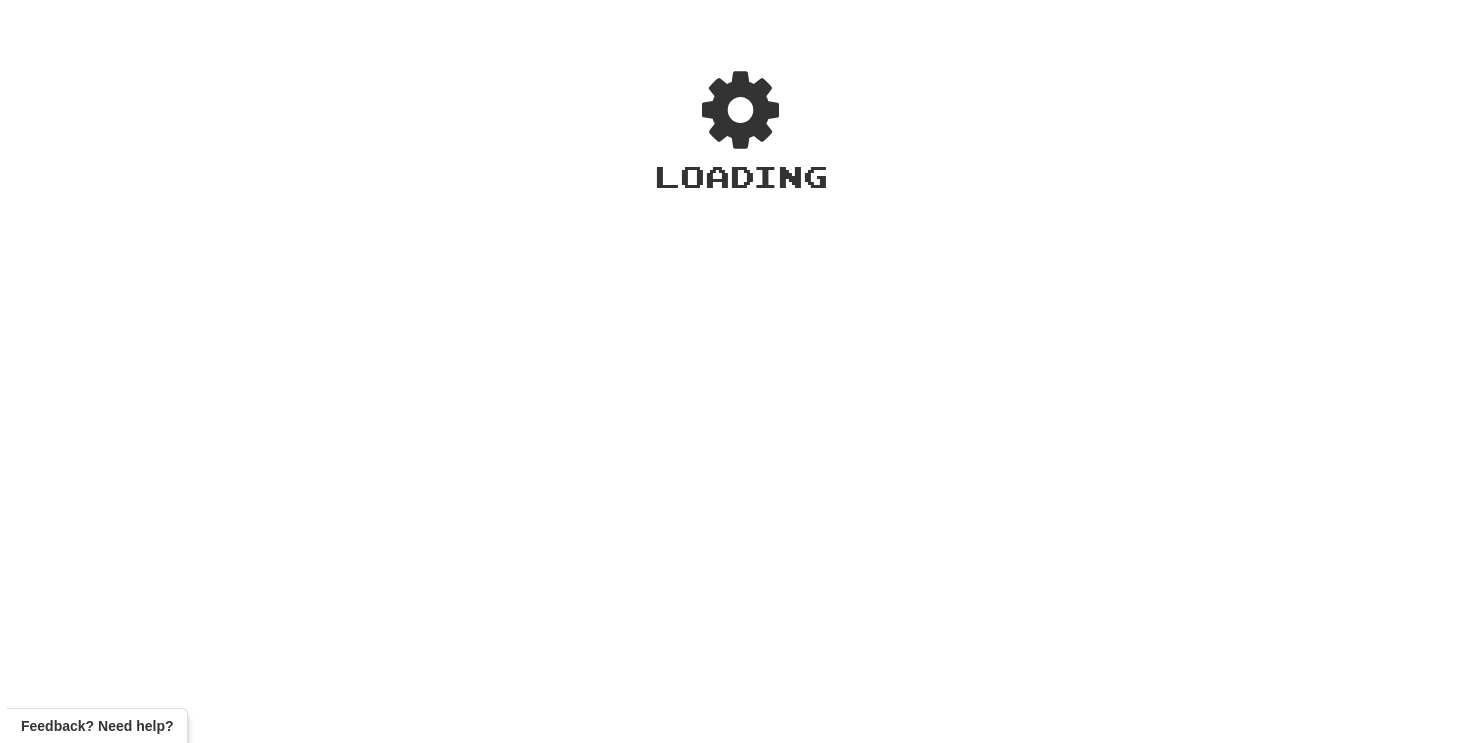 scroll, scrollTop: 0, scrollLeft: 0, axis: both 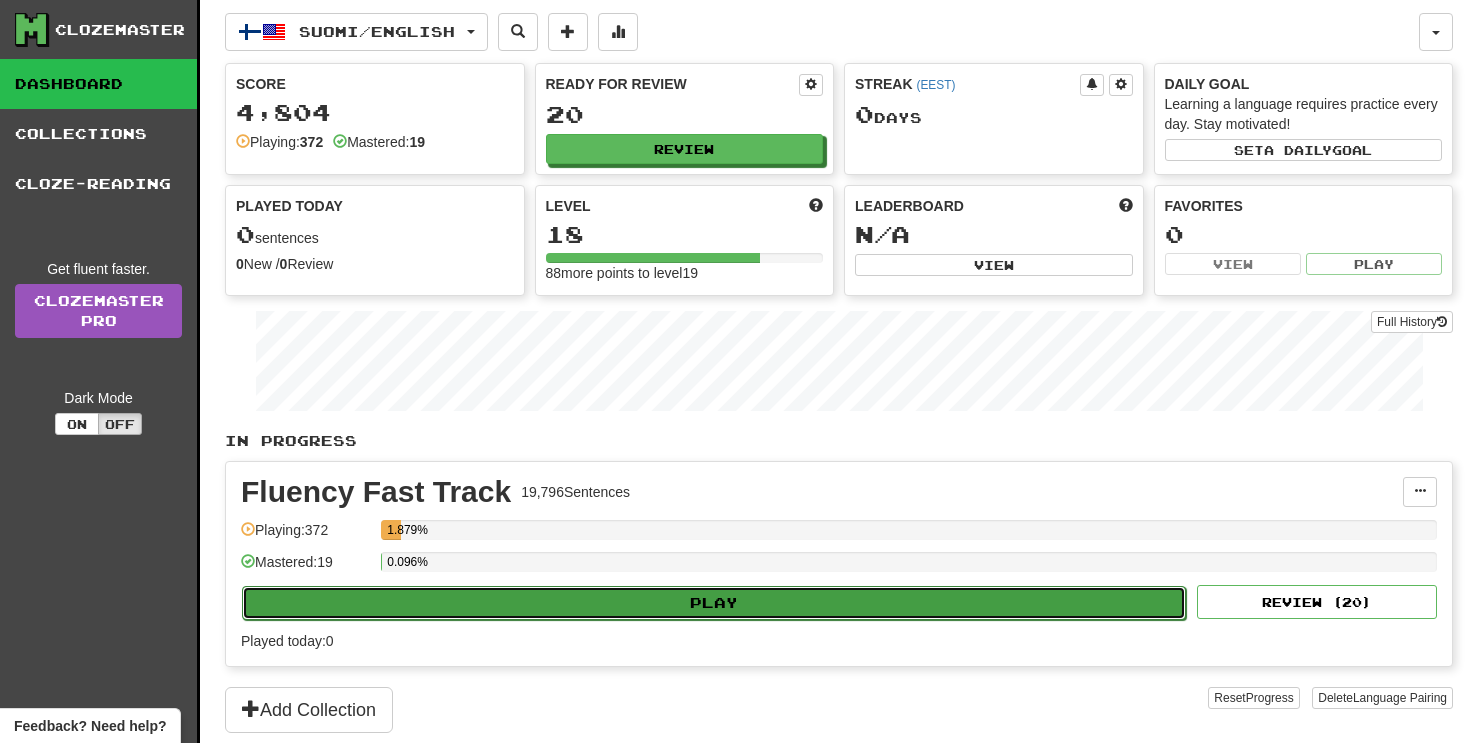click on "Play" at bounding box center [714, 603] 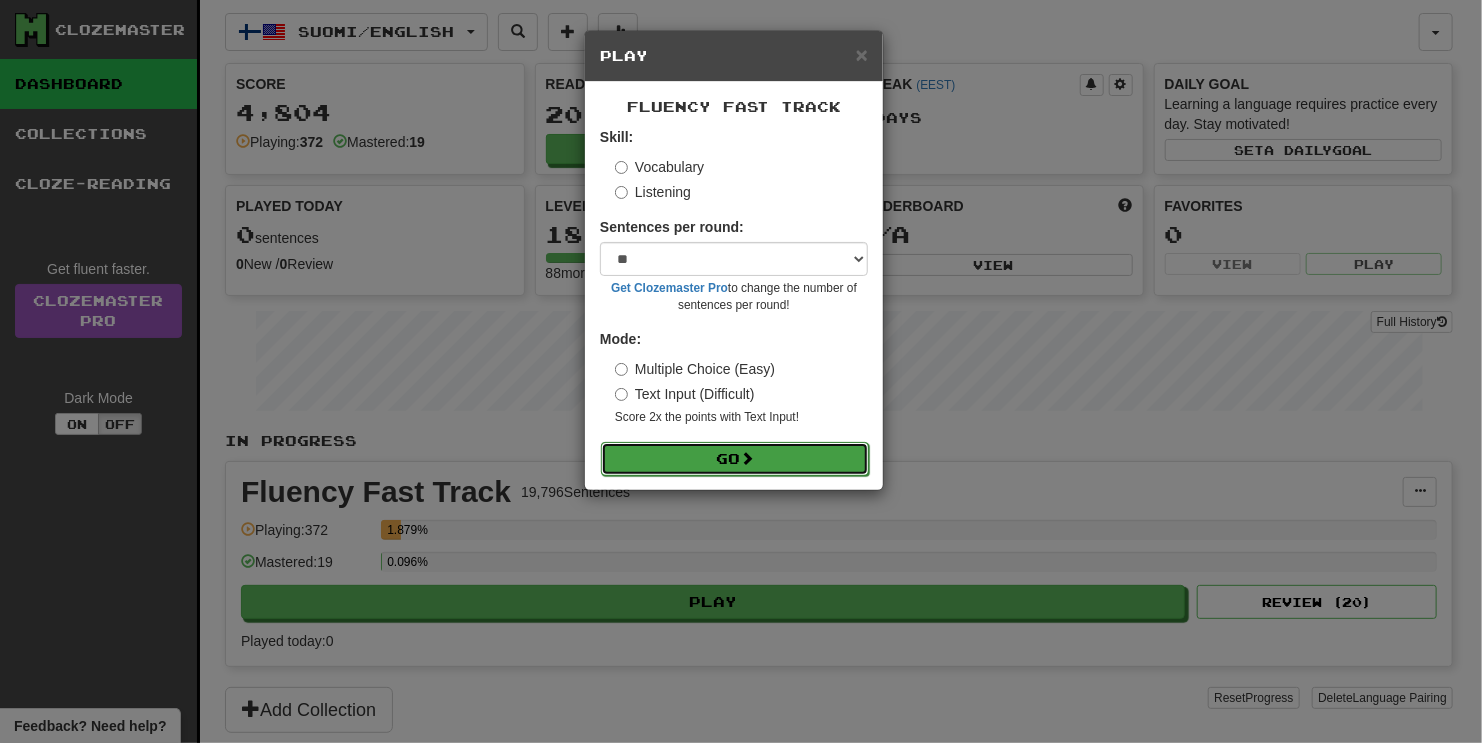 click on "Go" at bounding box center [735, 459] 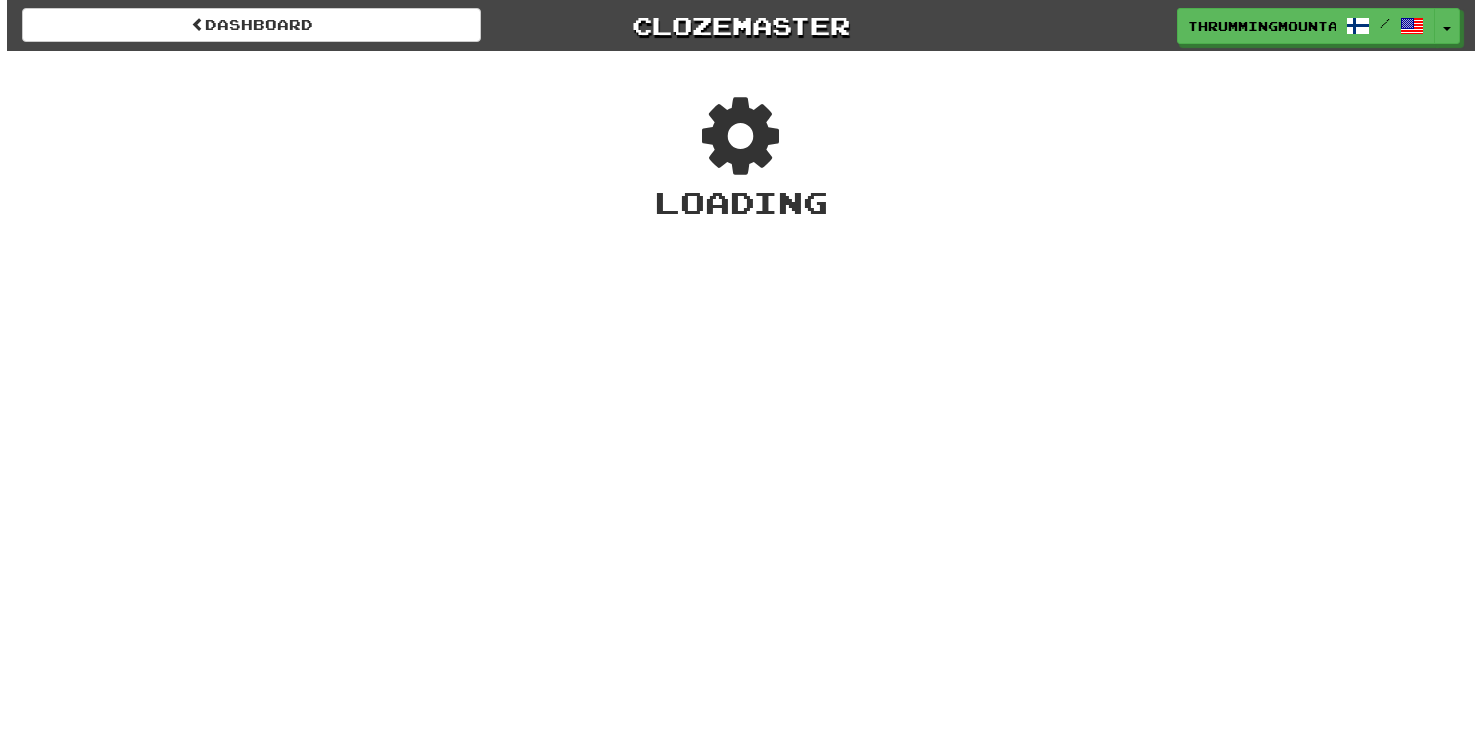 scroll, scrollTop: 0, scrollLeft: 0, axis: both 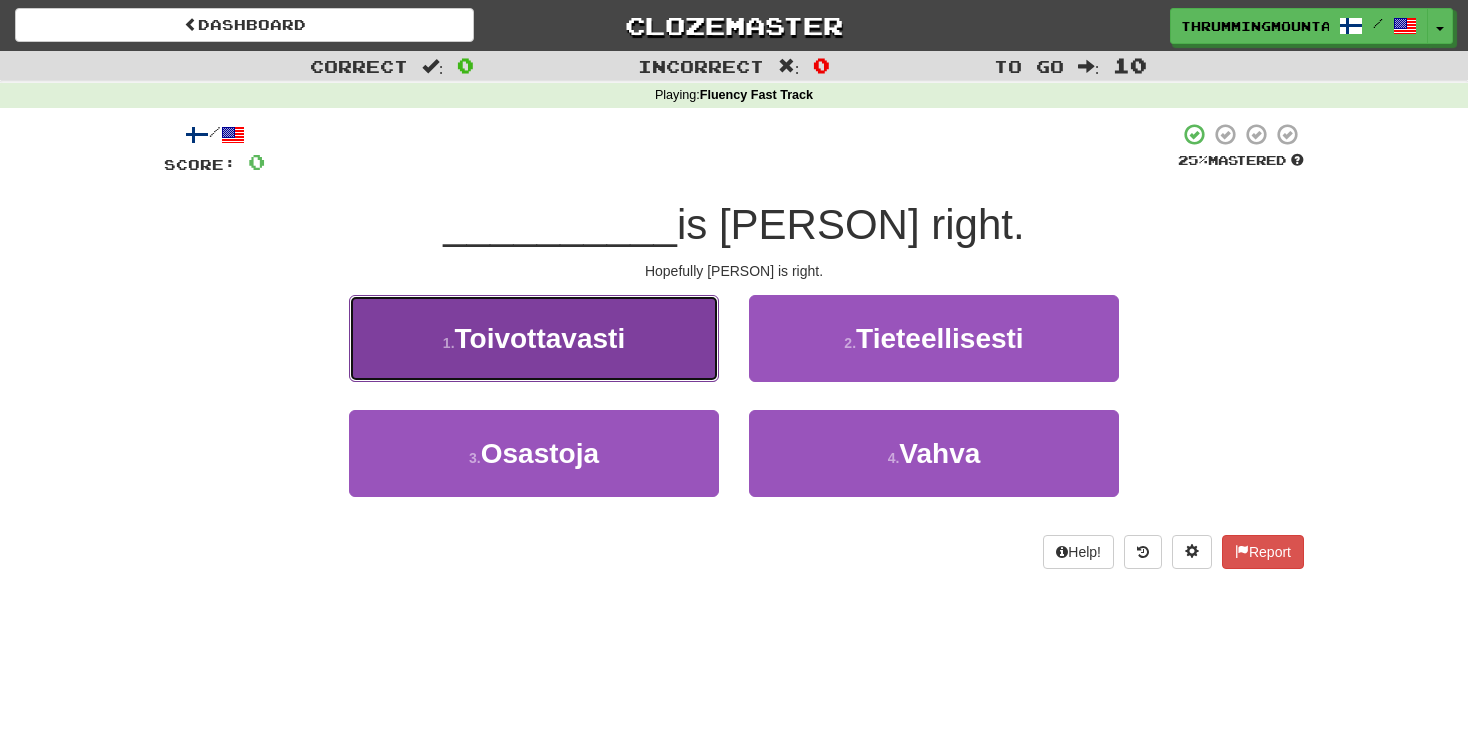 click on "Toivottavasti" at bounding box center [540, 338] 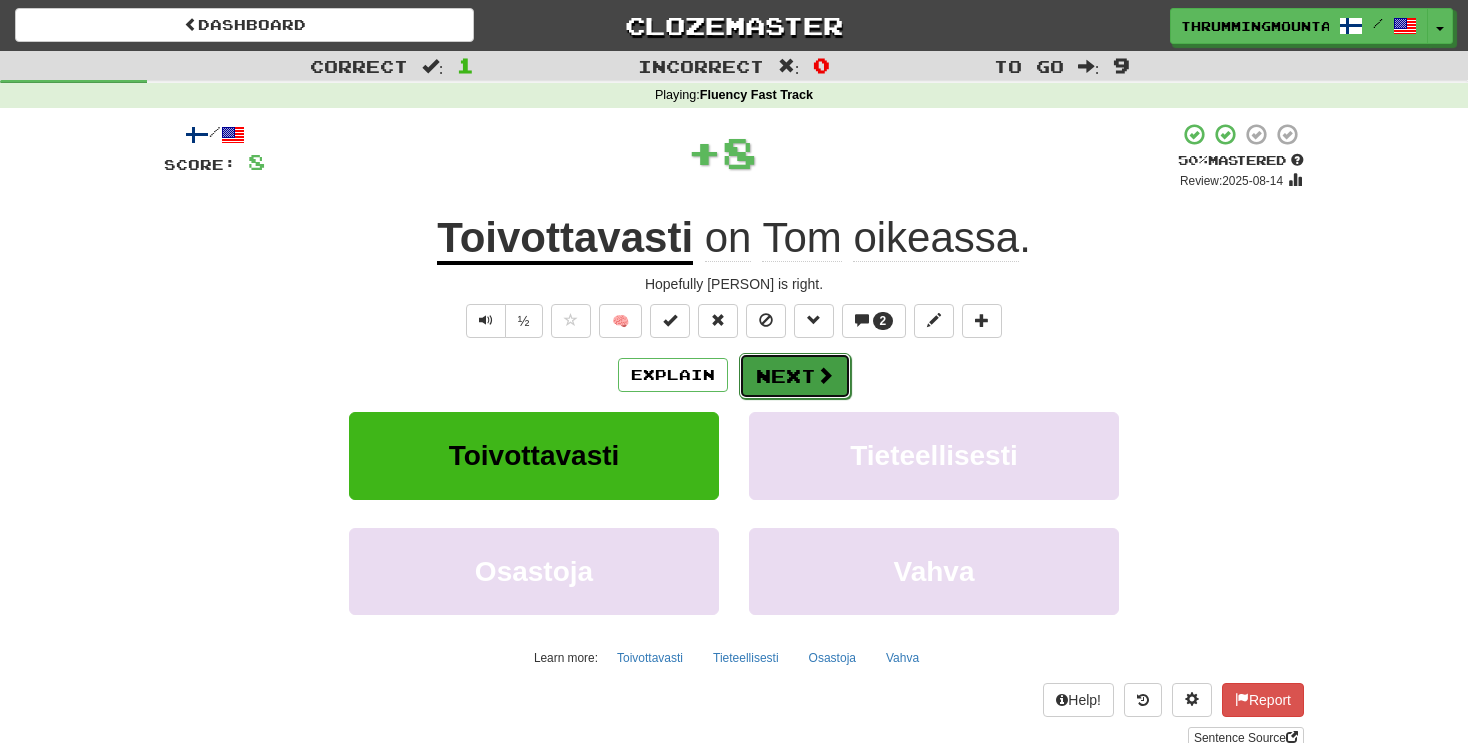 click on "Next" at bounding box center (795, 376) 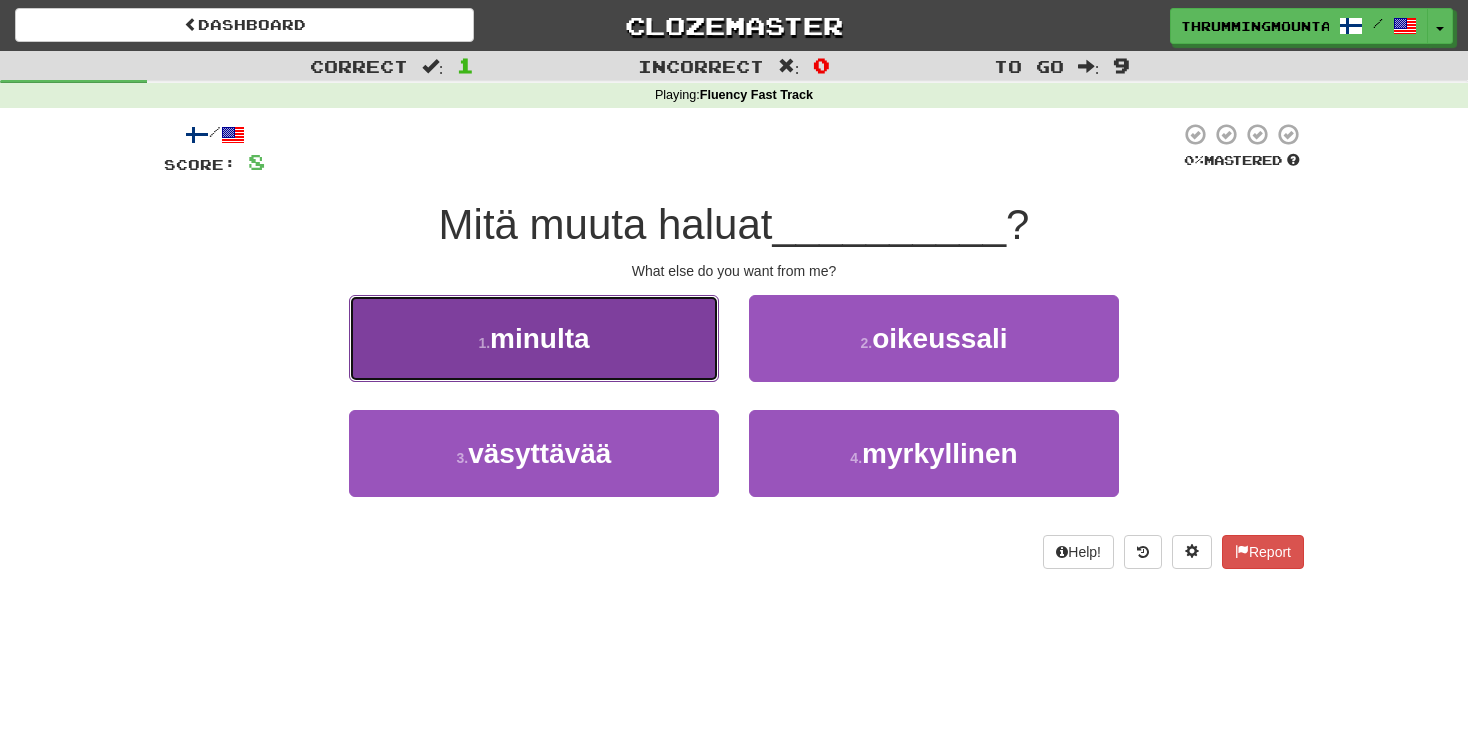 click on "1 .  minulta" at bounding box center (534, 338) 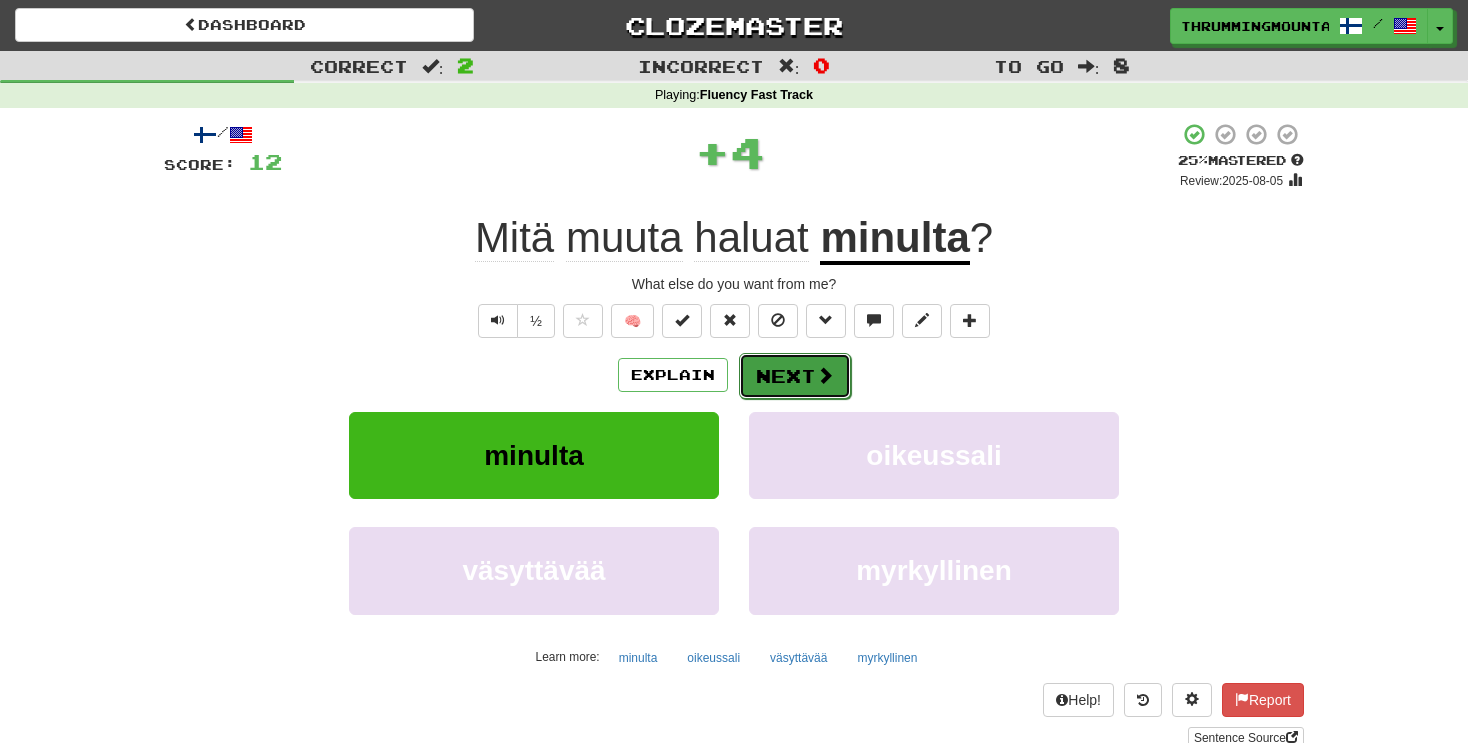 click on "Next" at bounding box center (795, 376) 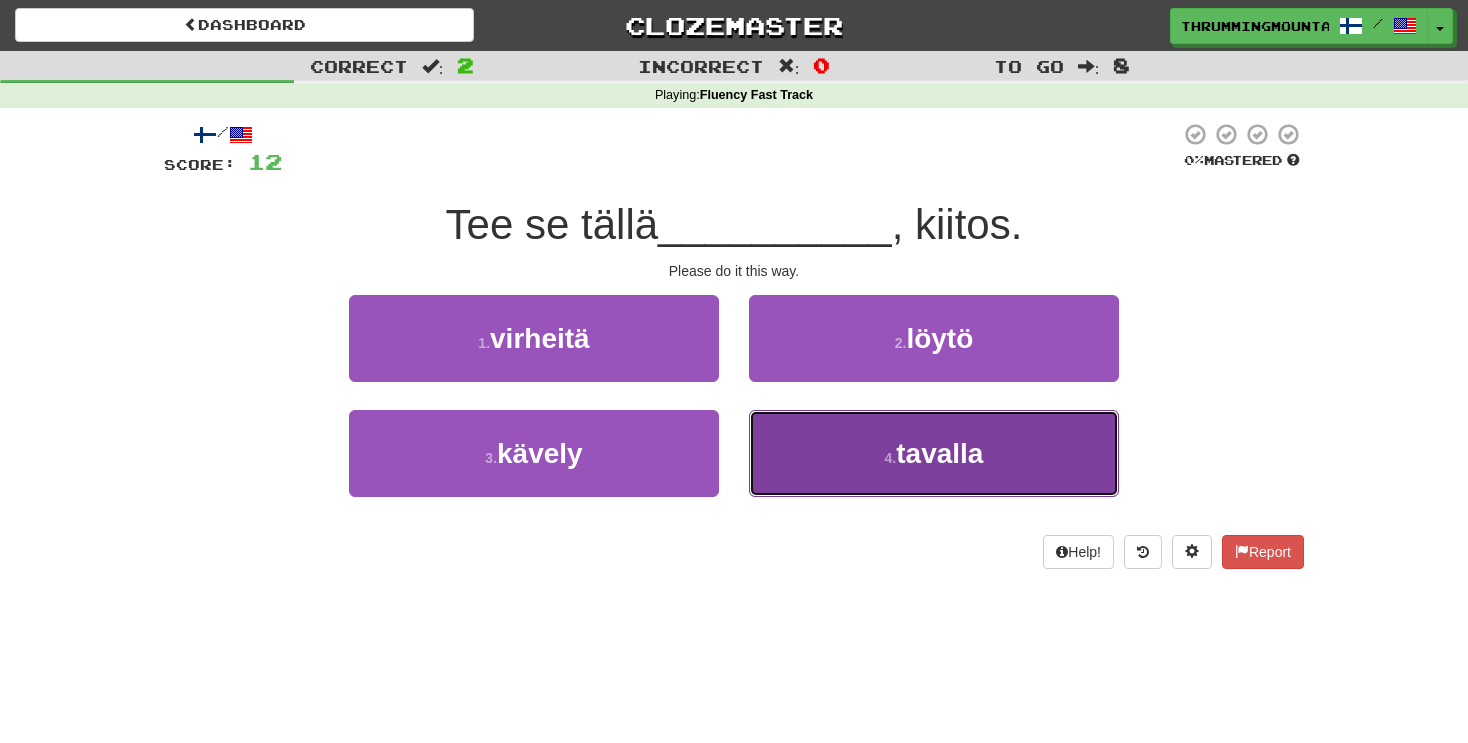 click on "4 .  tavalla" at bounding box center (934, 453) 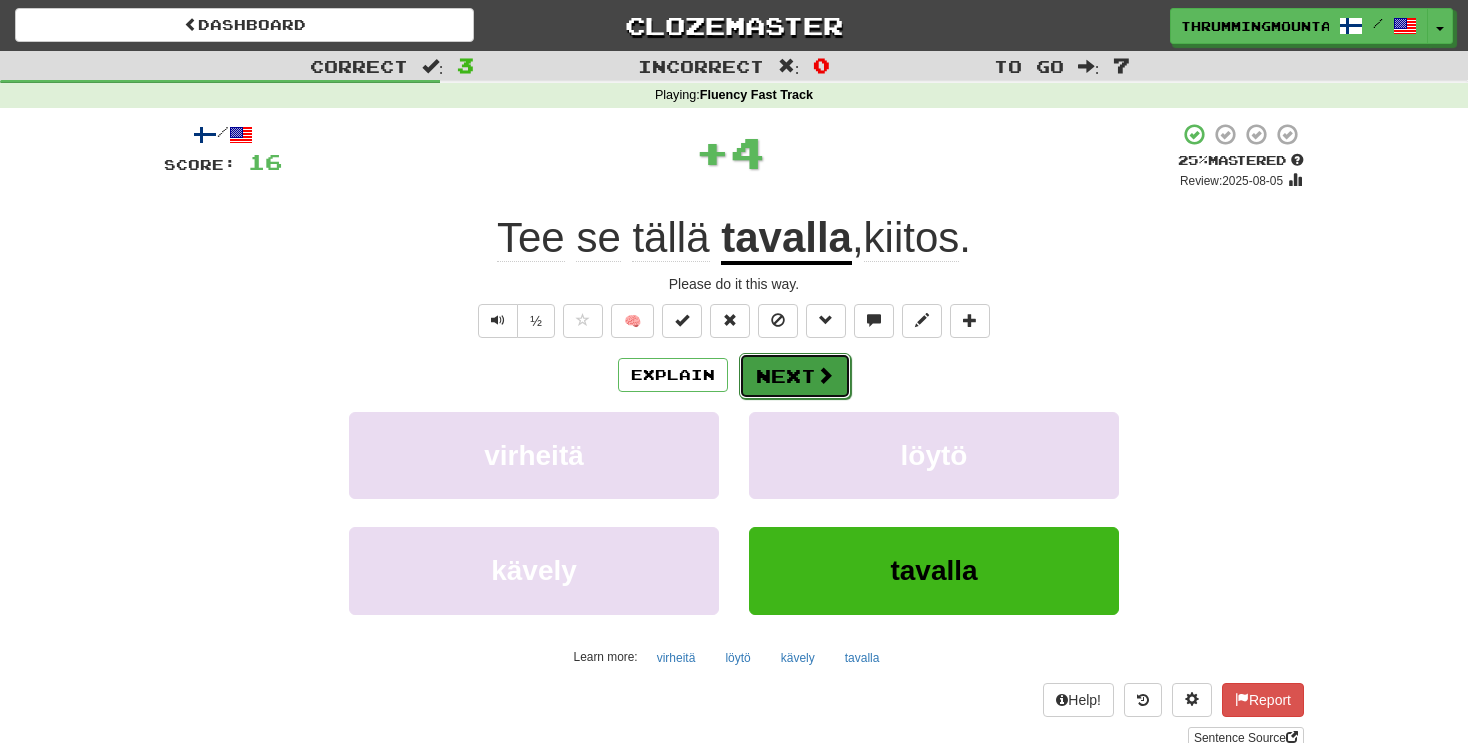 click at bounding box center (825, 375) 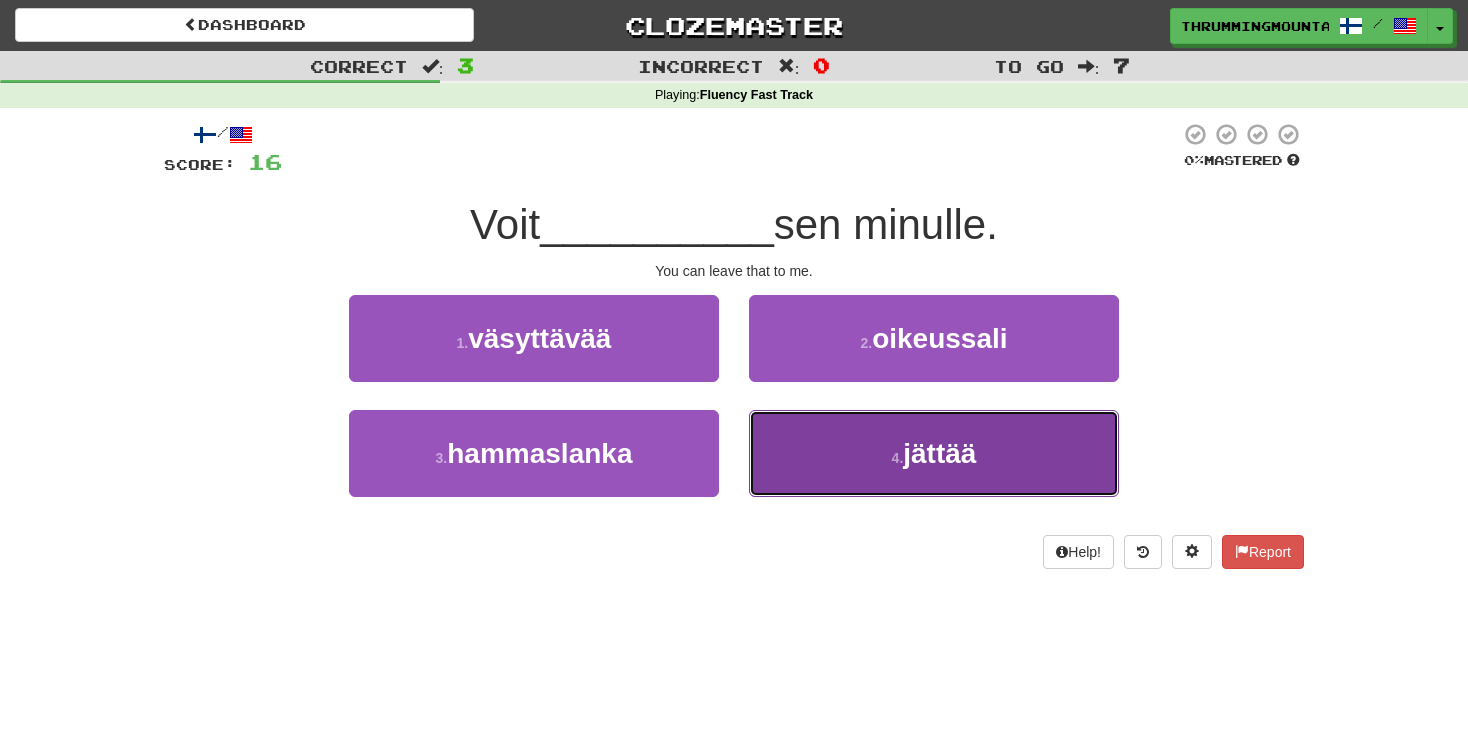 click on "jättää" at bounding box center [939, 453] 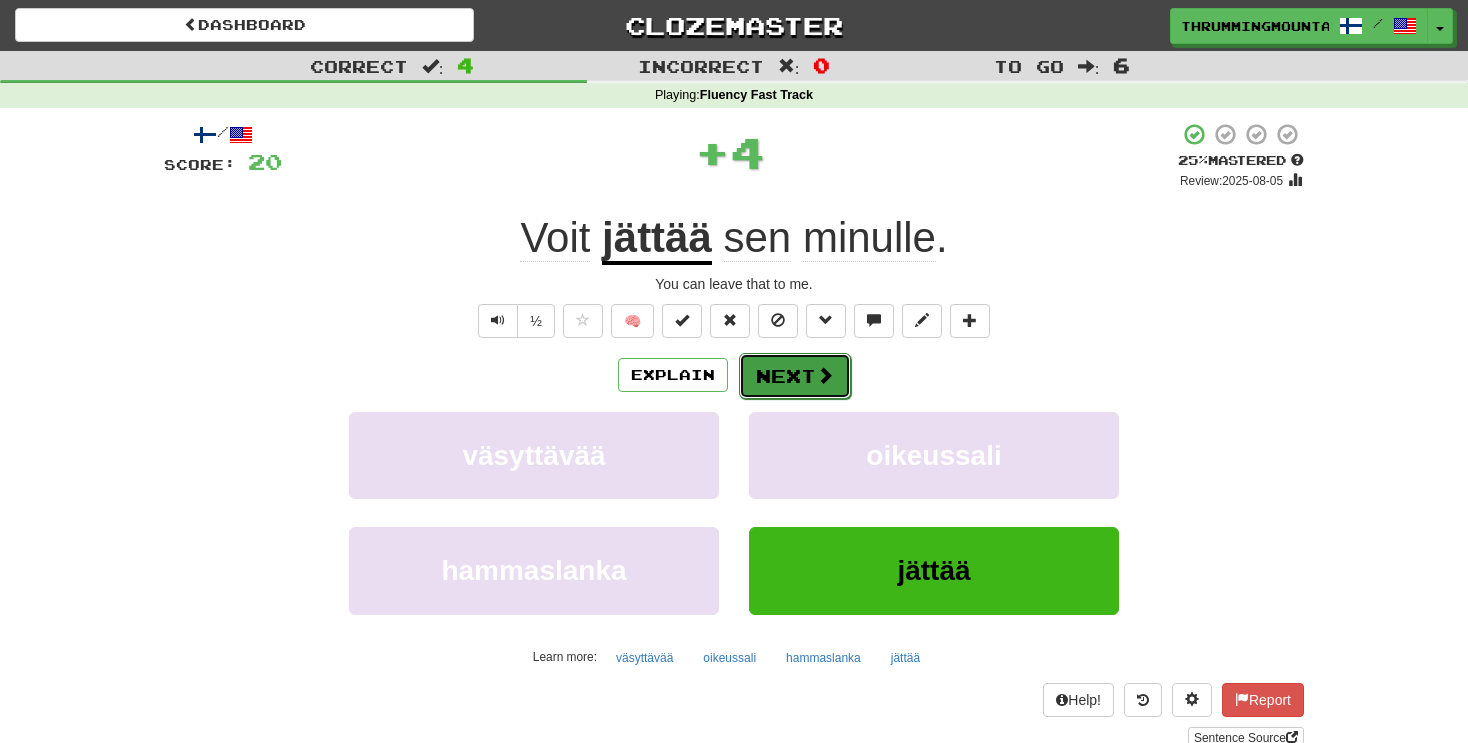 click on "Next" at bounding box center (795, 376) 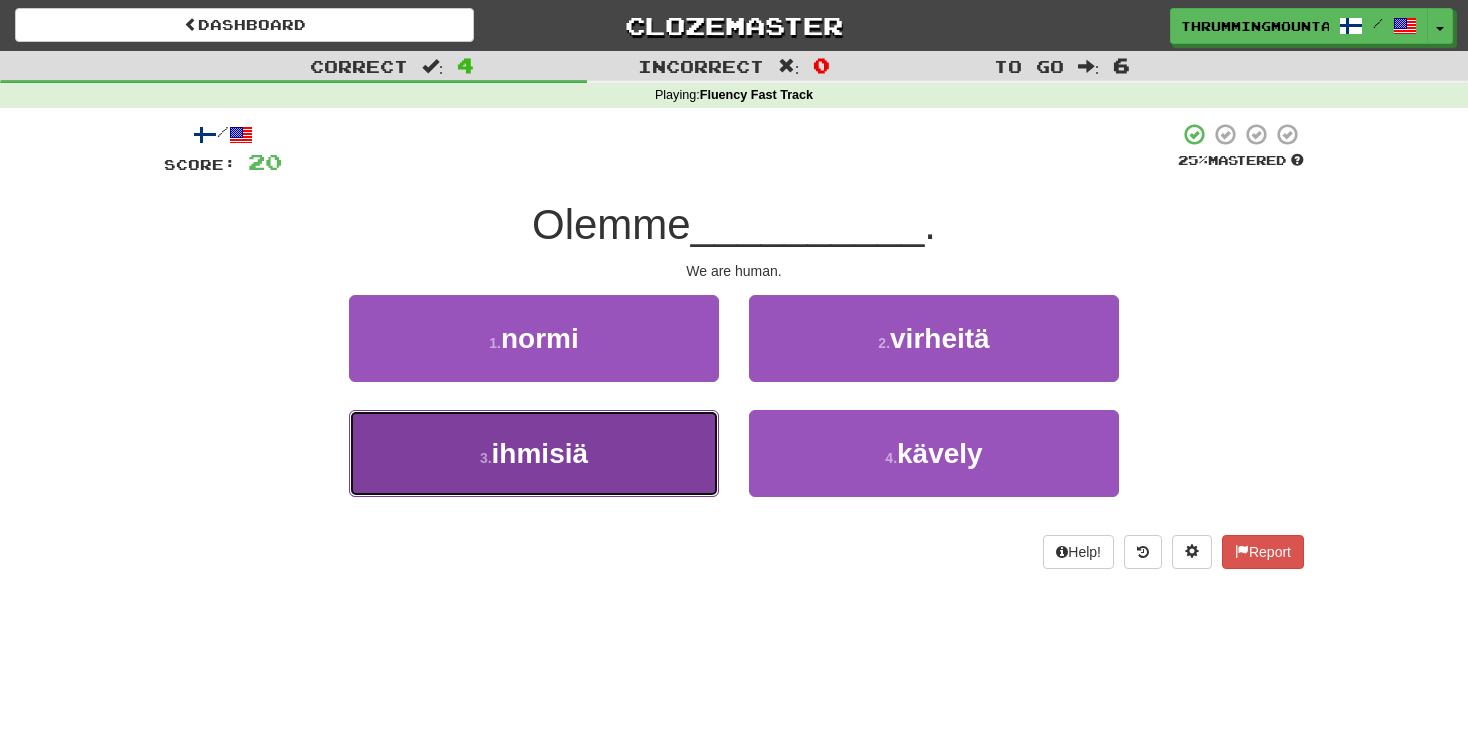 click on "3 .  ihmisiä" at bounding box center (534, 453) 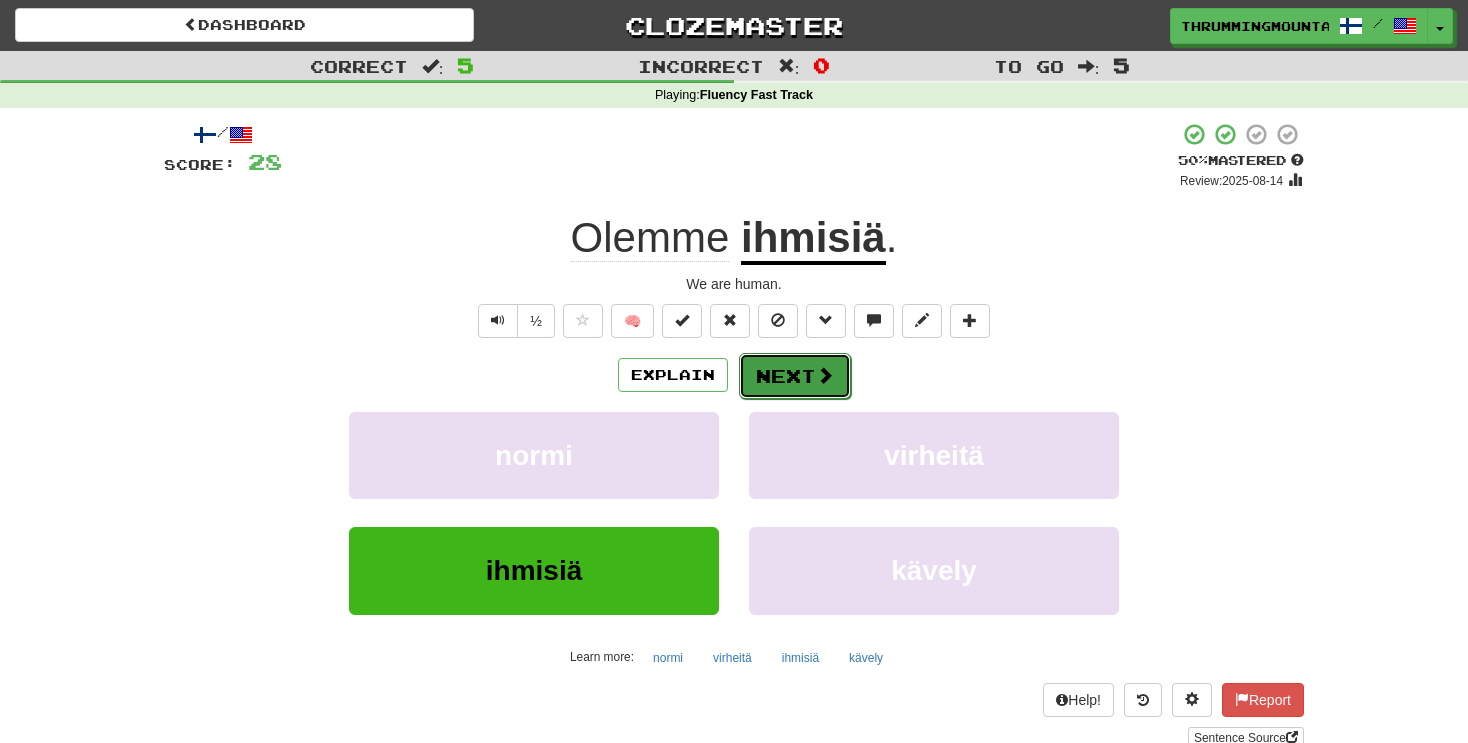 click on "Next" at bounding box center (795, 376) 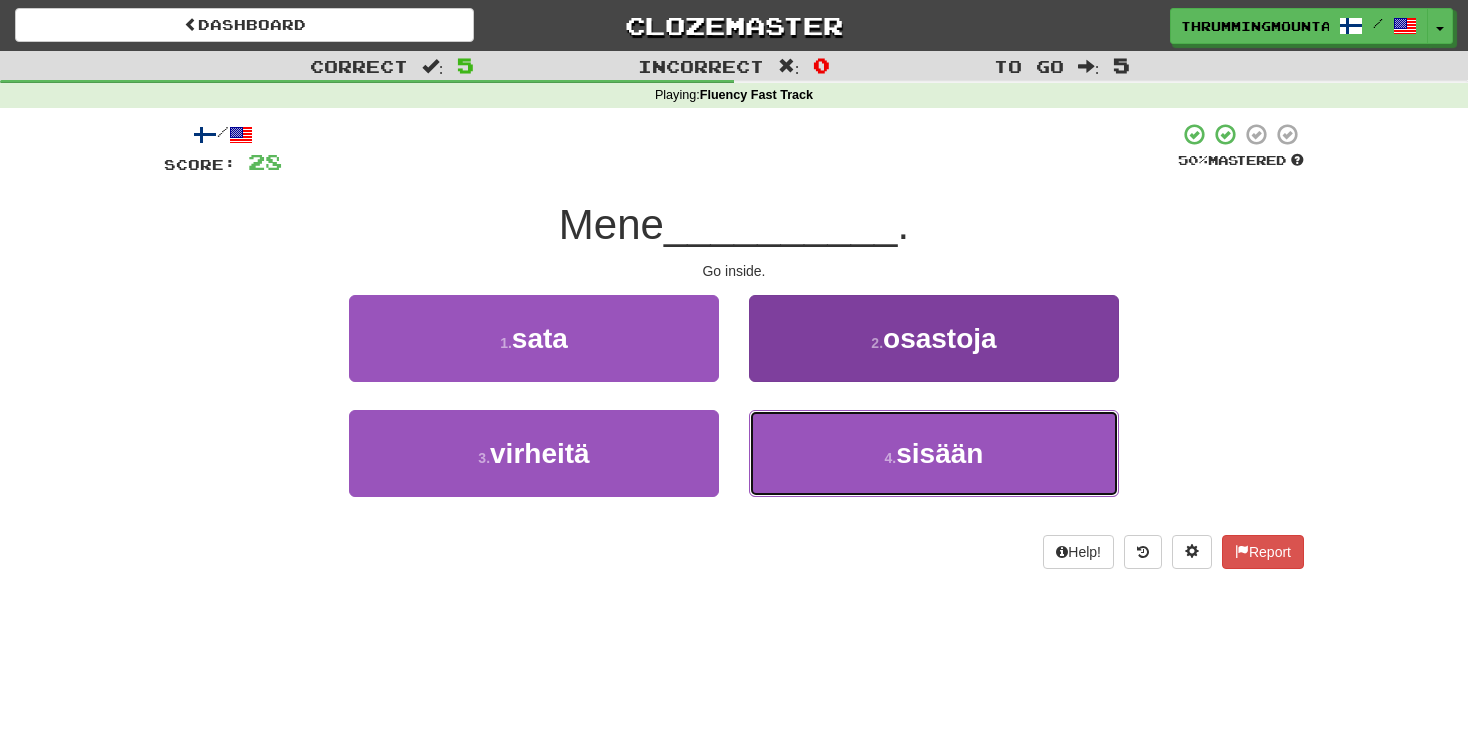 click on "4 .  sisään" at bounding box center (934, 453) 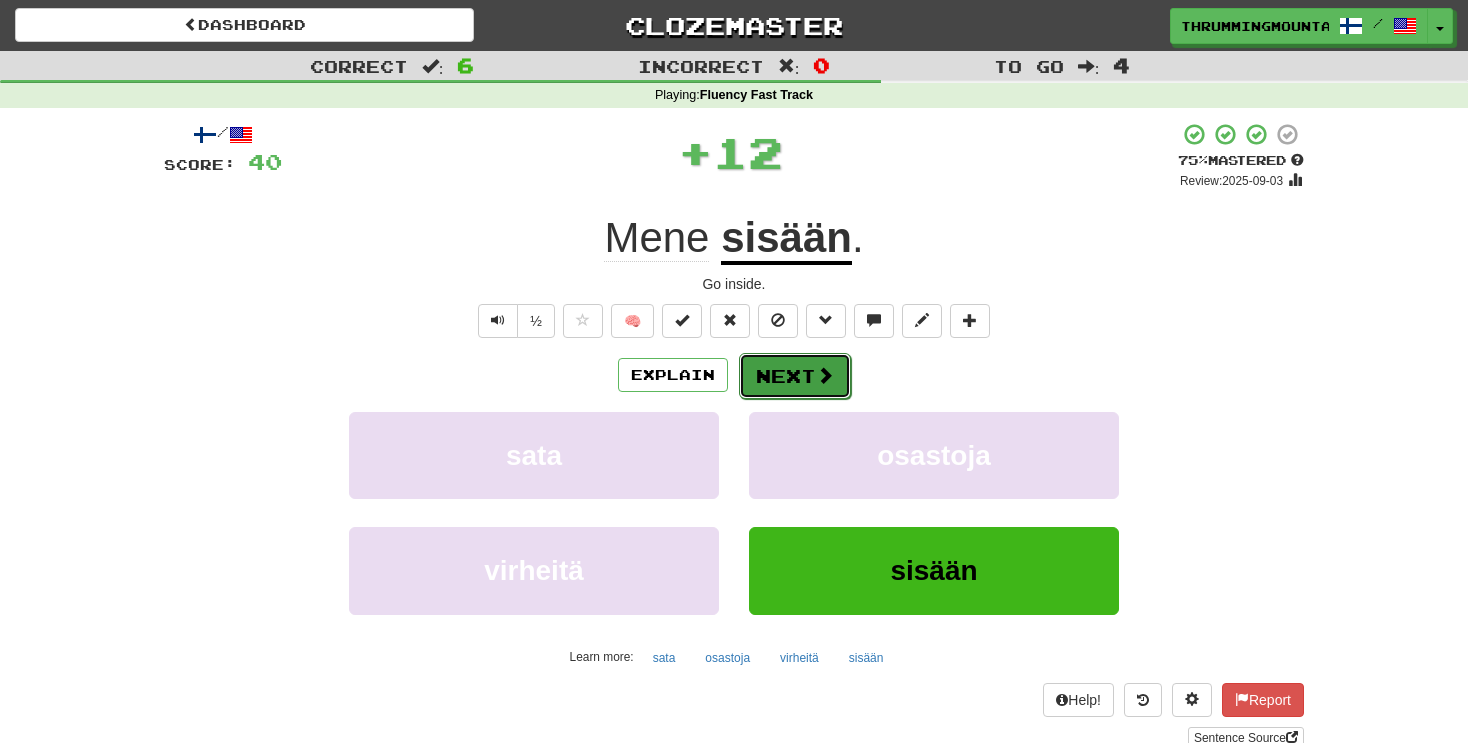 click on "Next" at bounding box center (795, 376) 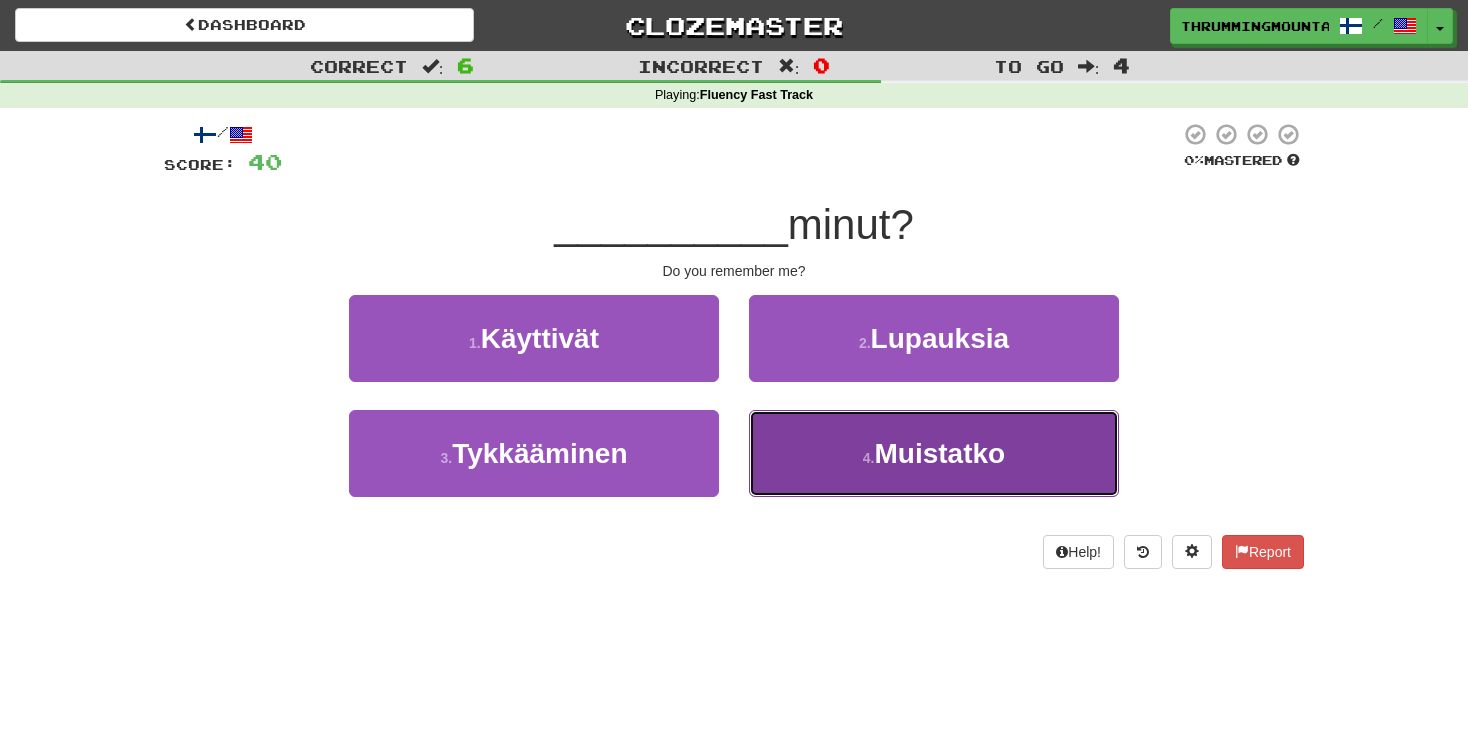 click on "Muistatko" at bounding box center (940, 453) 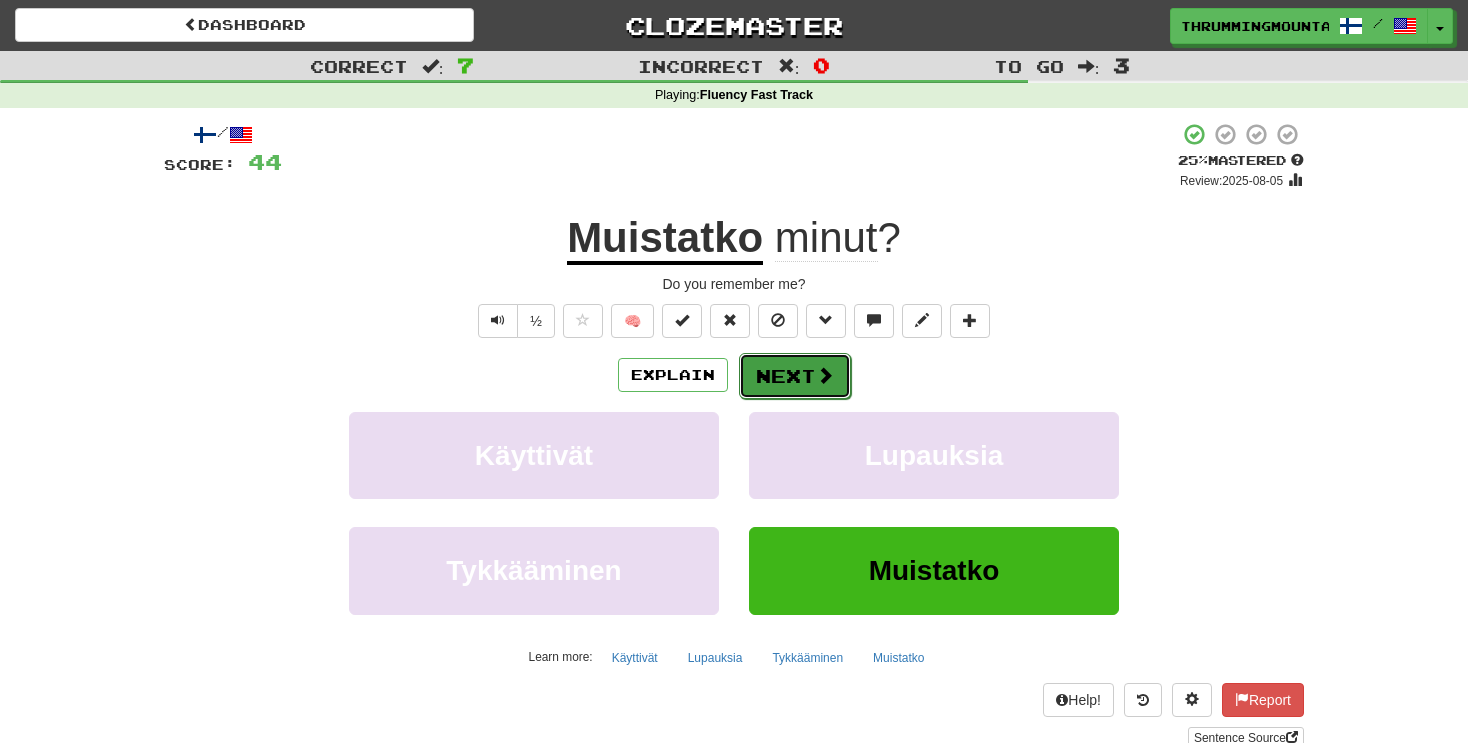 click on "Next" at bounding box center [795, 376] 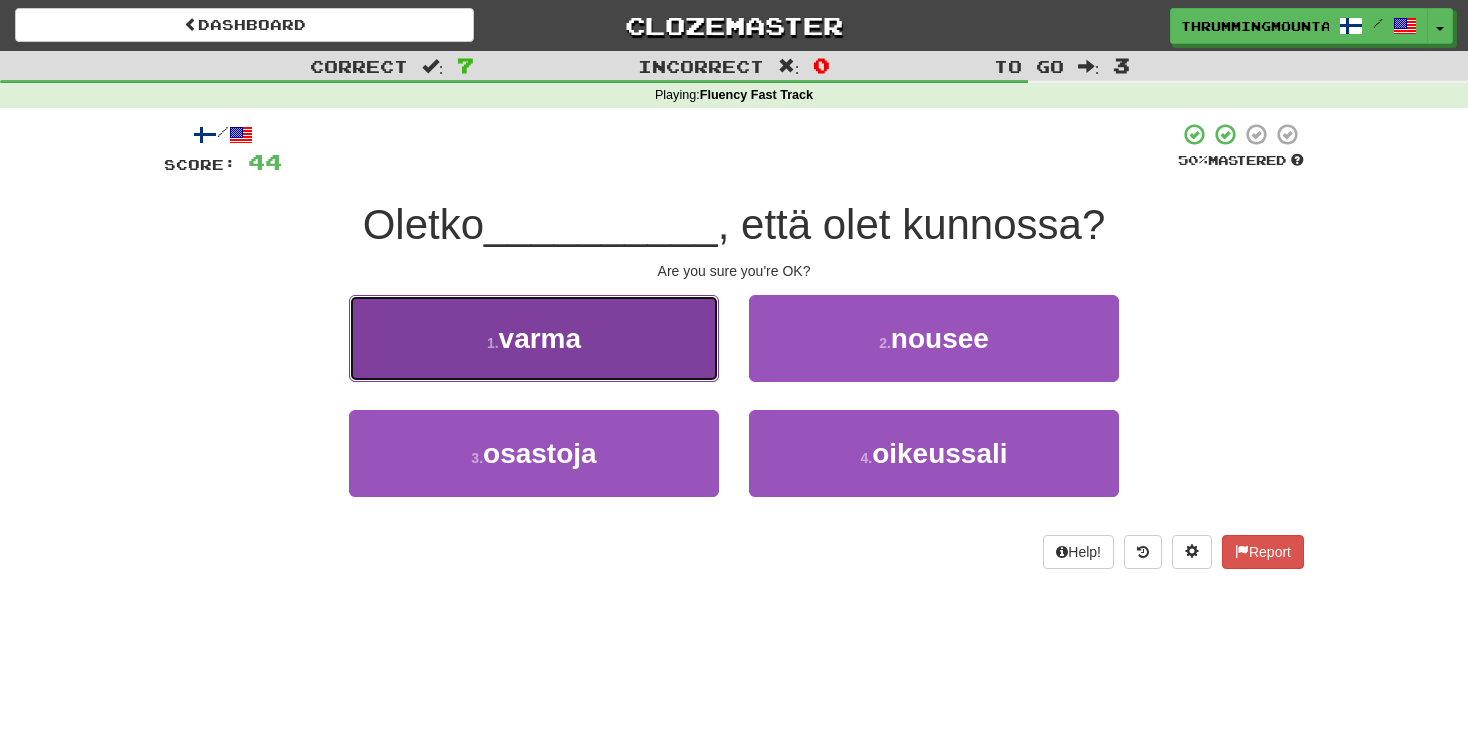 click on "varma" at bounding box center [540, 338] 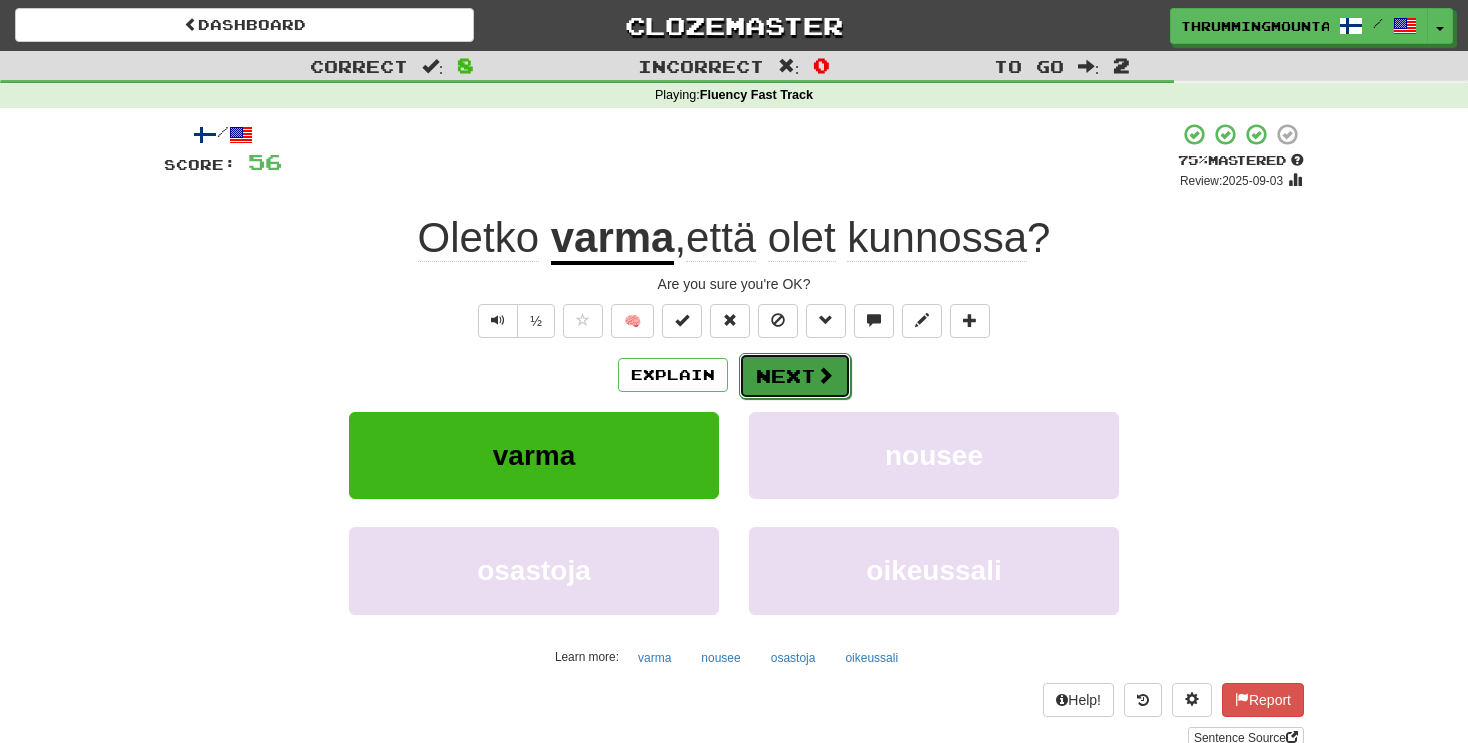 click on "Next" at bounding box center [795, 376] 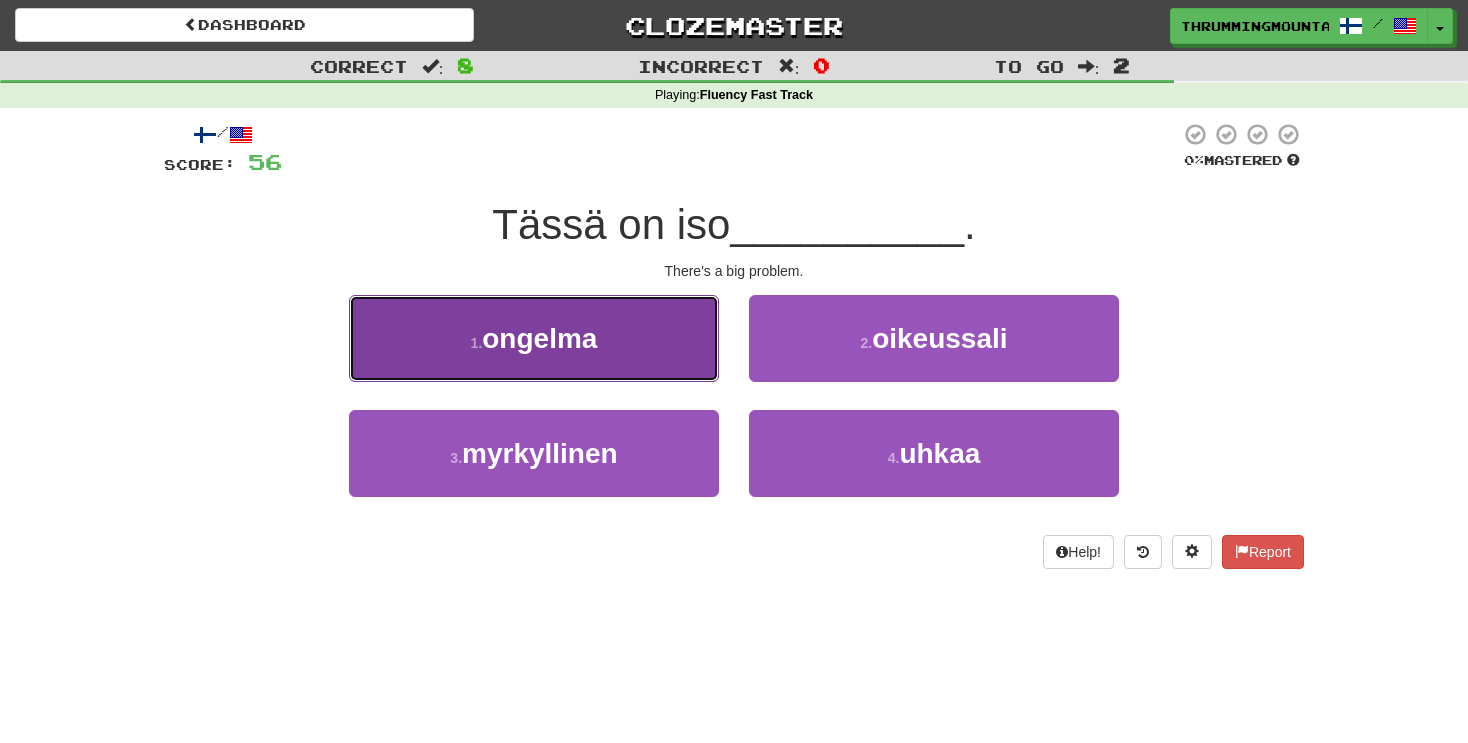 click on "ongelma" at bounding box center (539, 338) 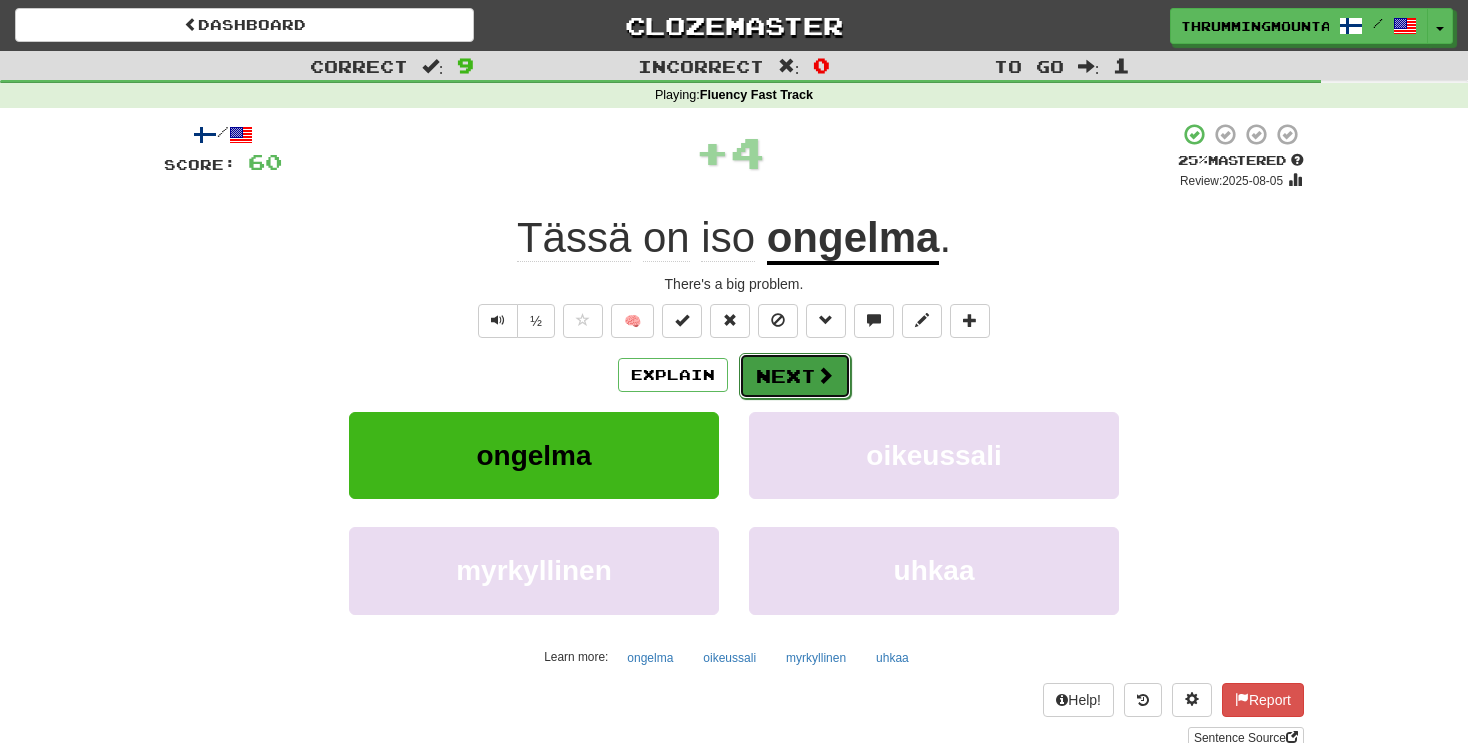 click on "Next" at bounding box center (795, 376) 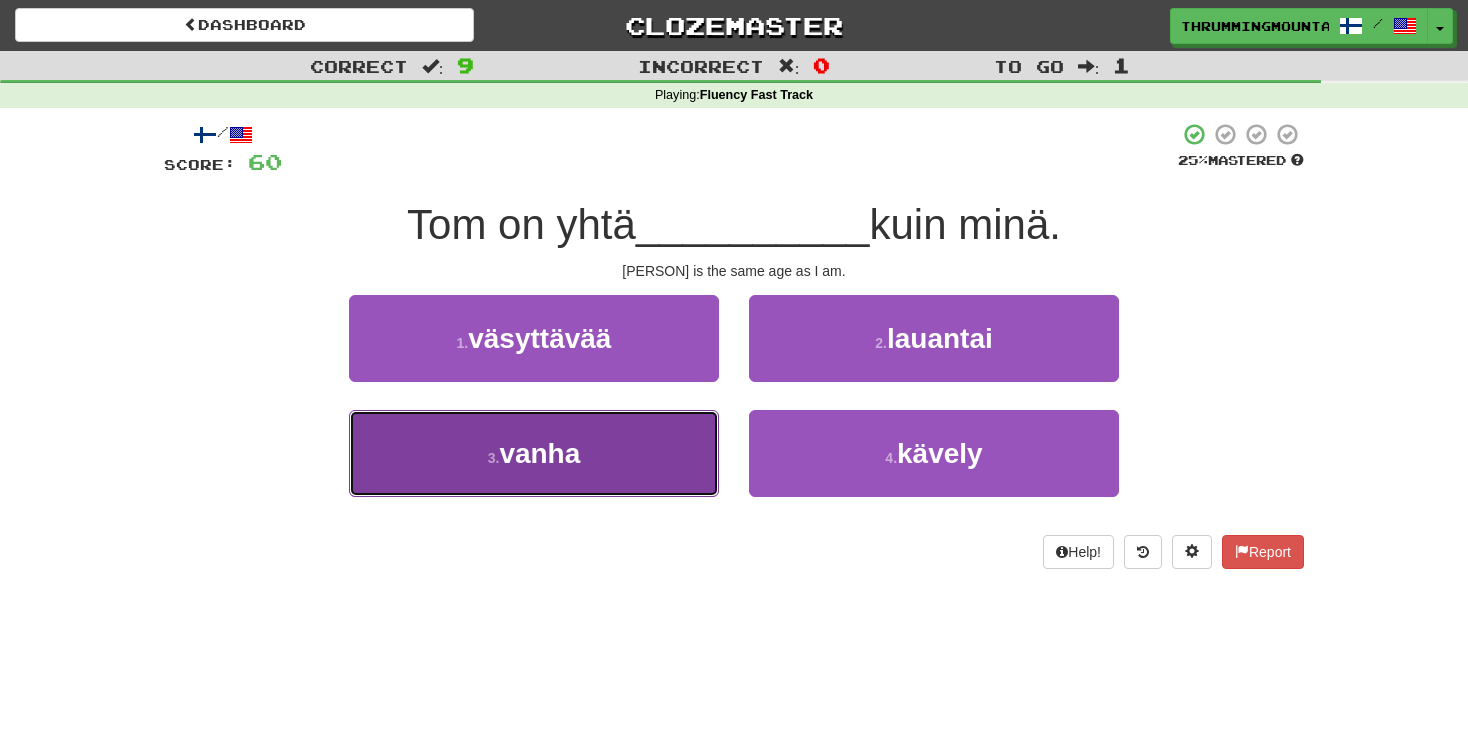 click on "3 .  vanha" at bounding box center [534, 453] 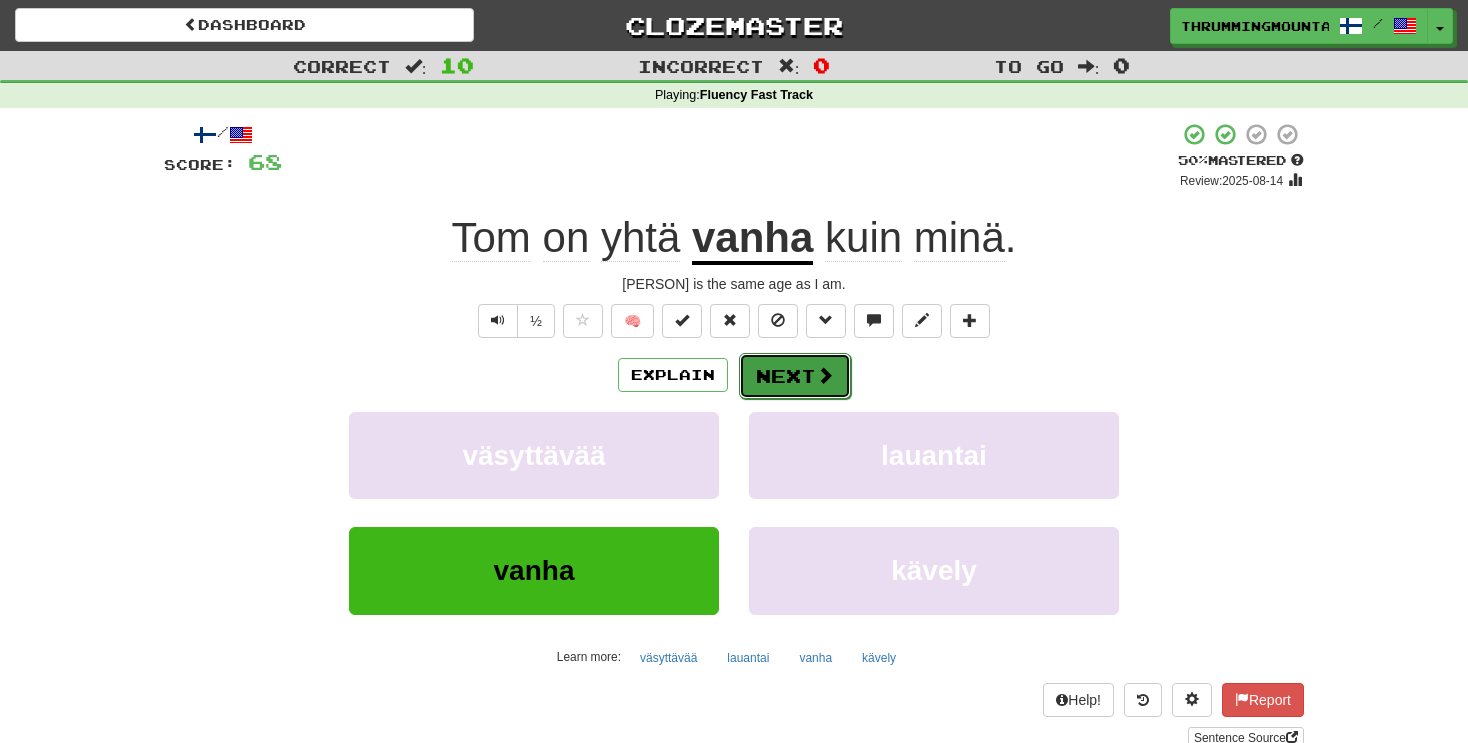 click on "Next" at bounding box center (795, 376) 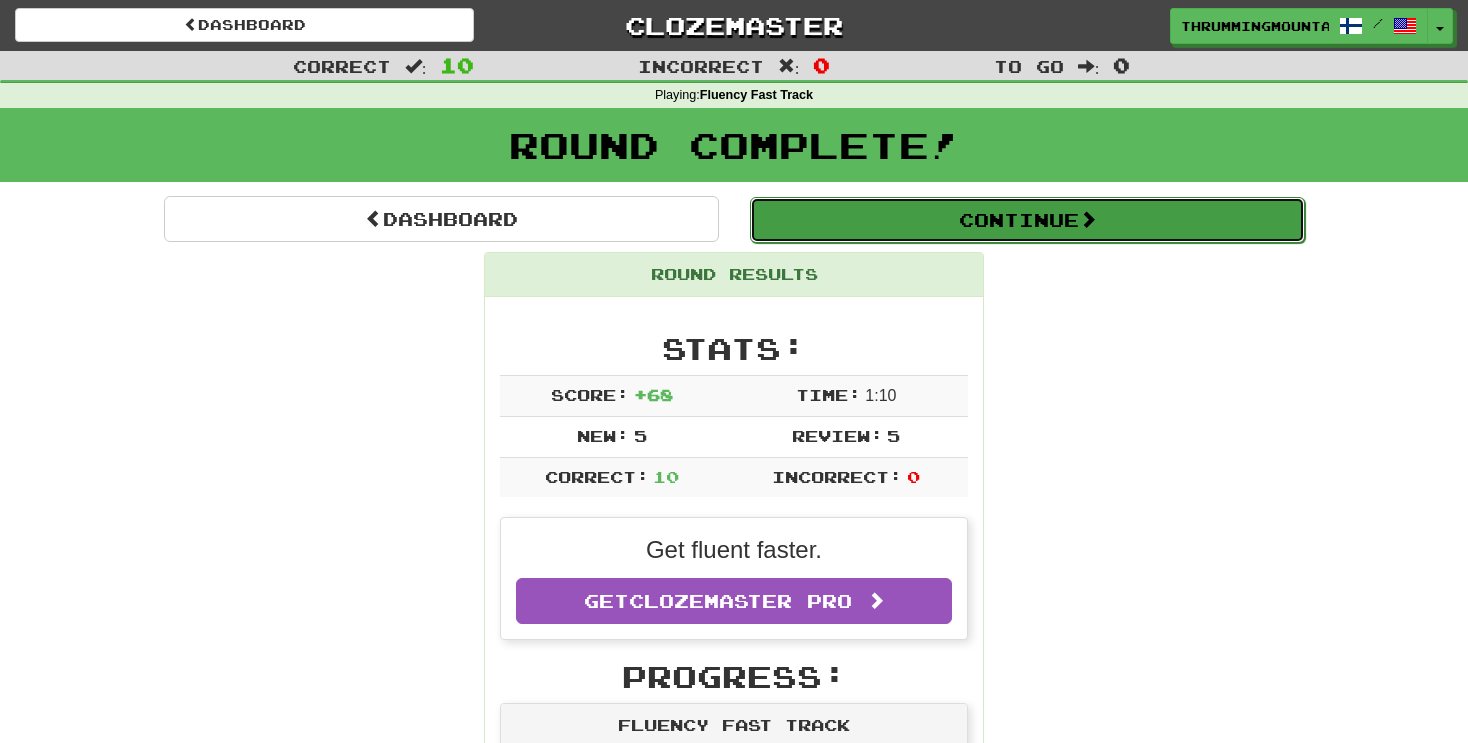 click on "Continue" at bounding box center (1027, 220) 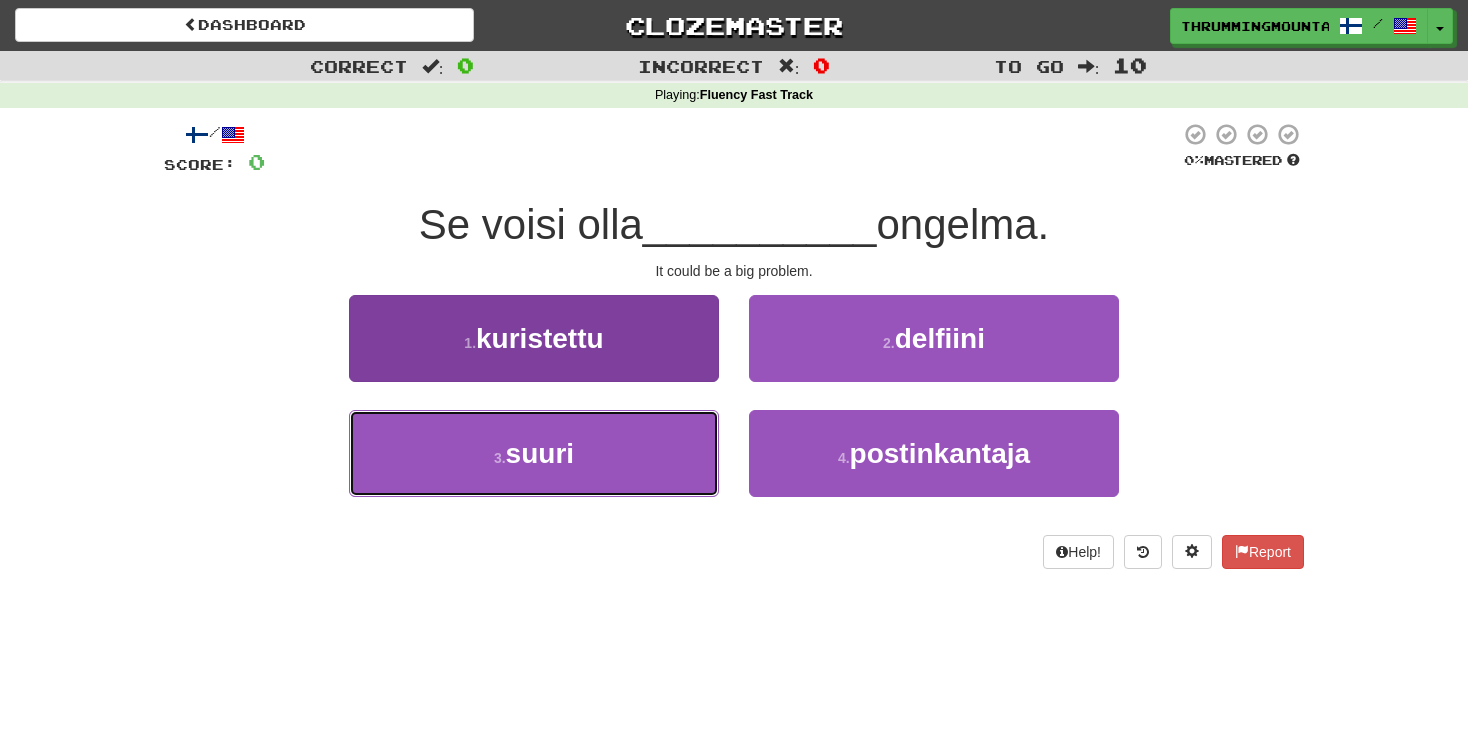 click on "3 .  suuri" at bounding box center [534, 453] 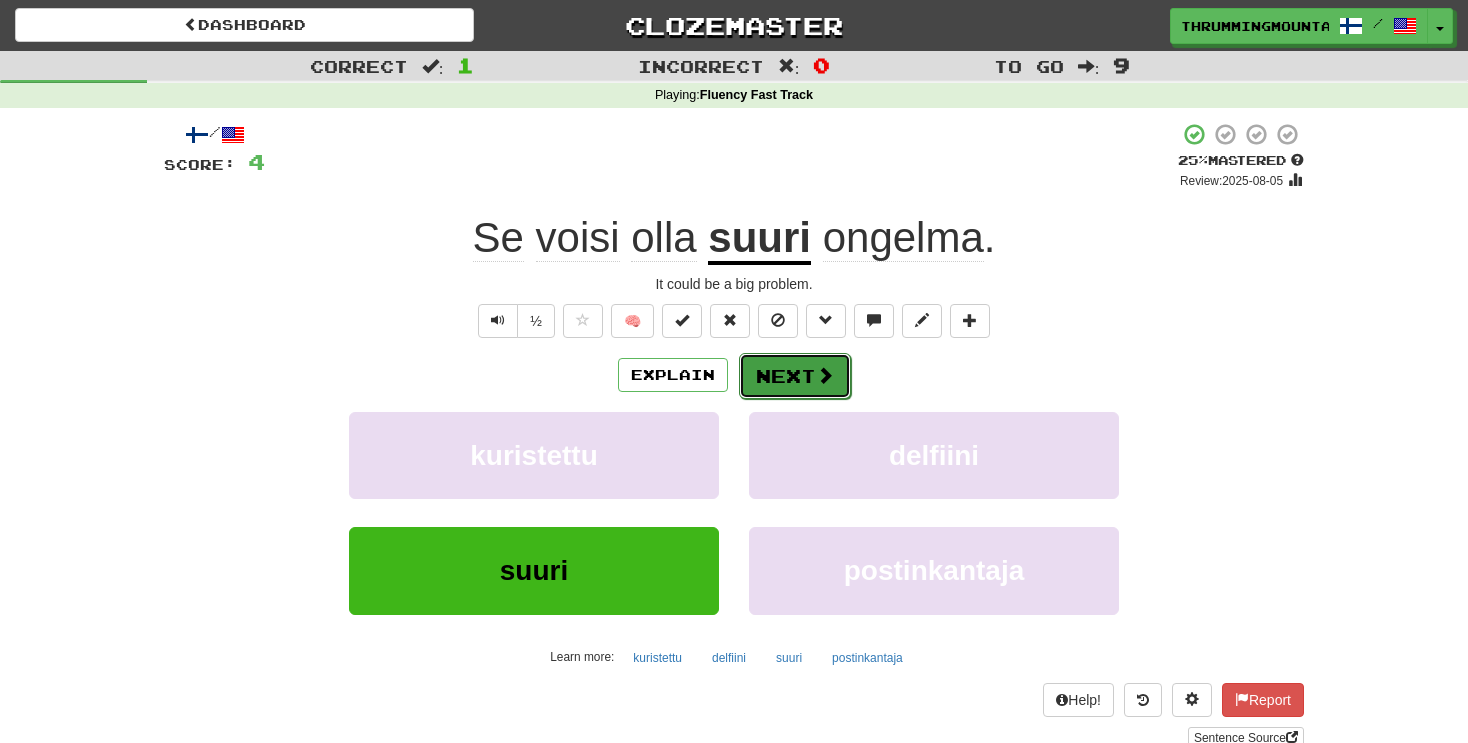 click on "Next" at bounding box center (795, 376) 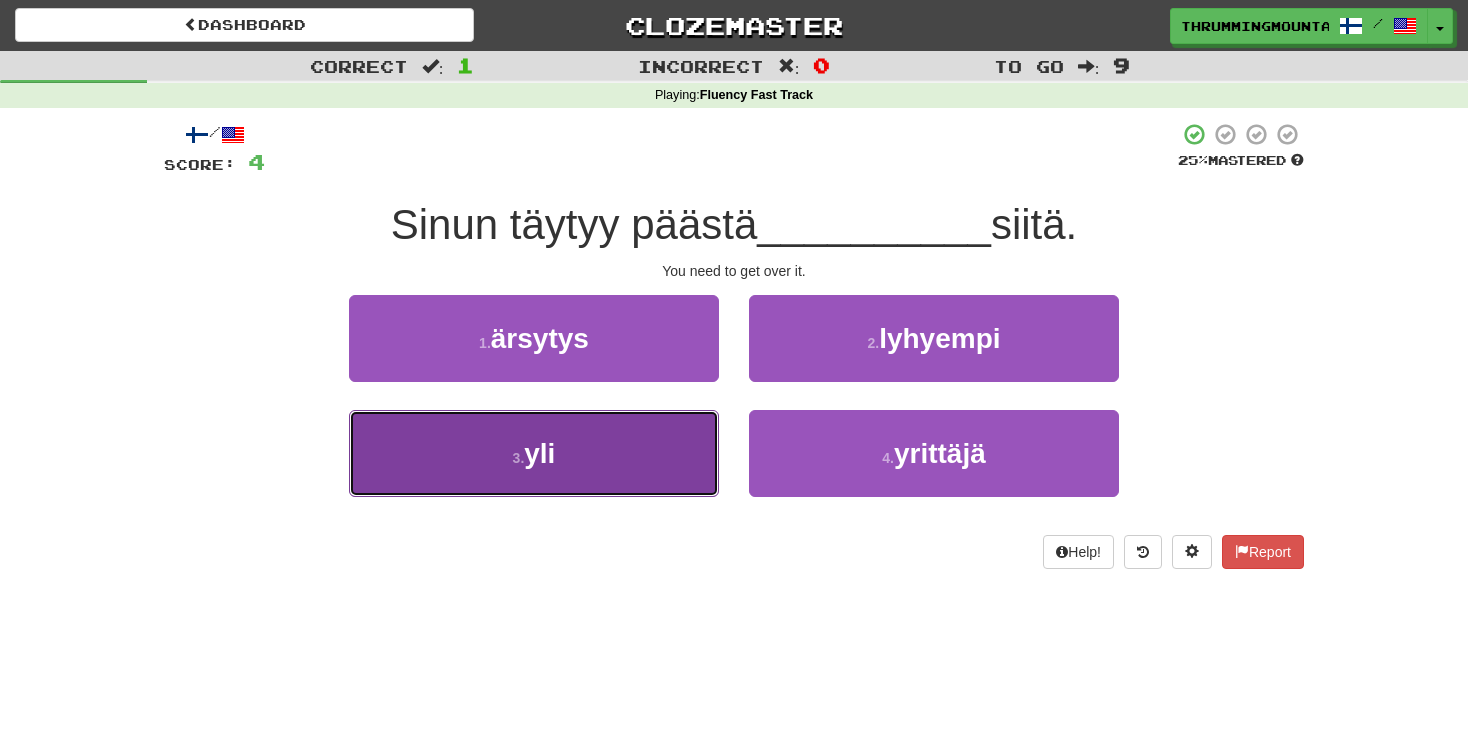click on "3 .  yli" at bounding box center (534, 453) 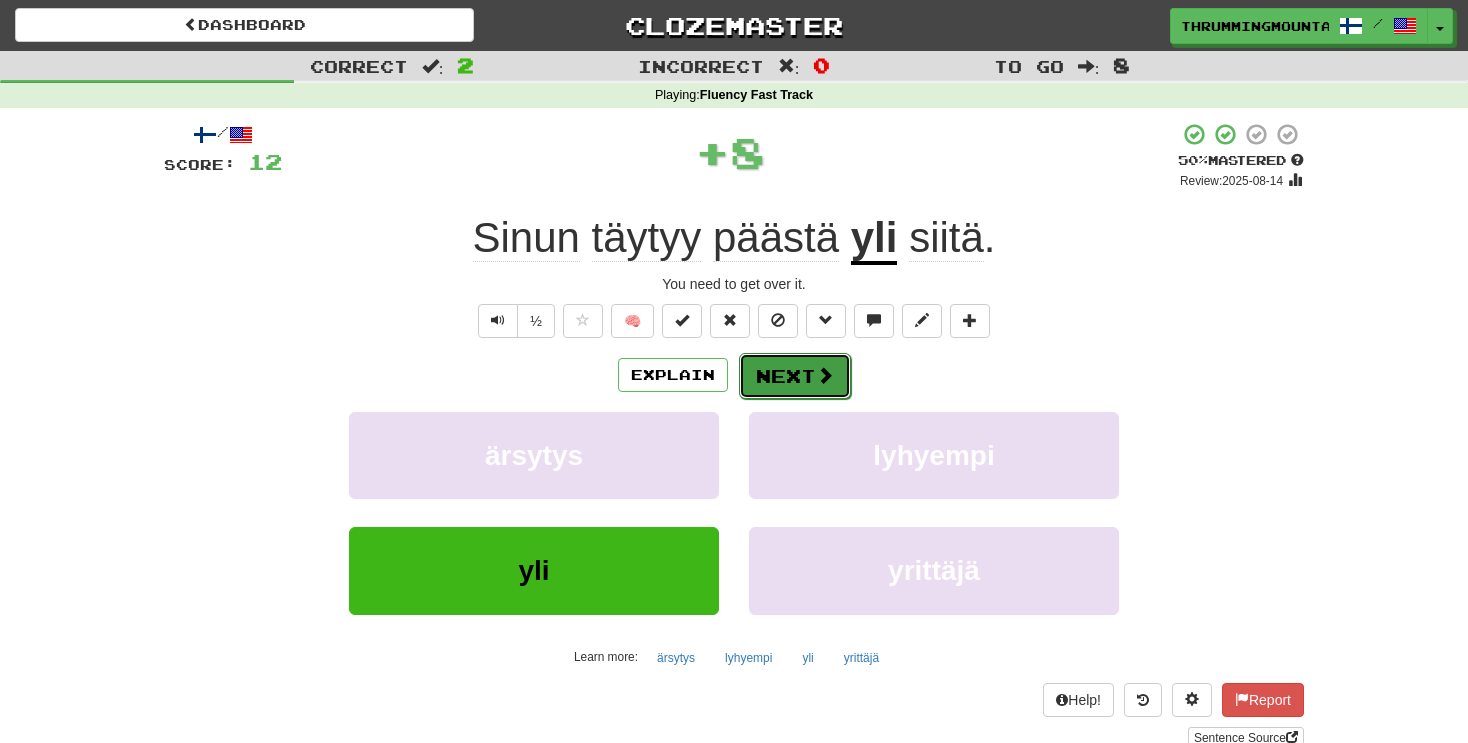 click on "Next" at bounding box center [795, 376] 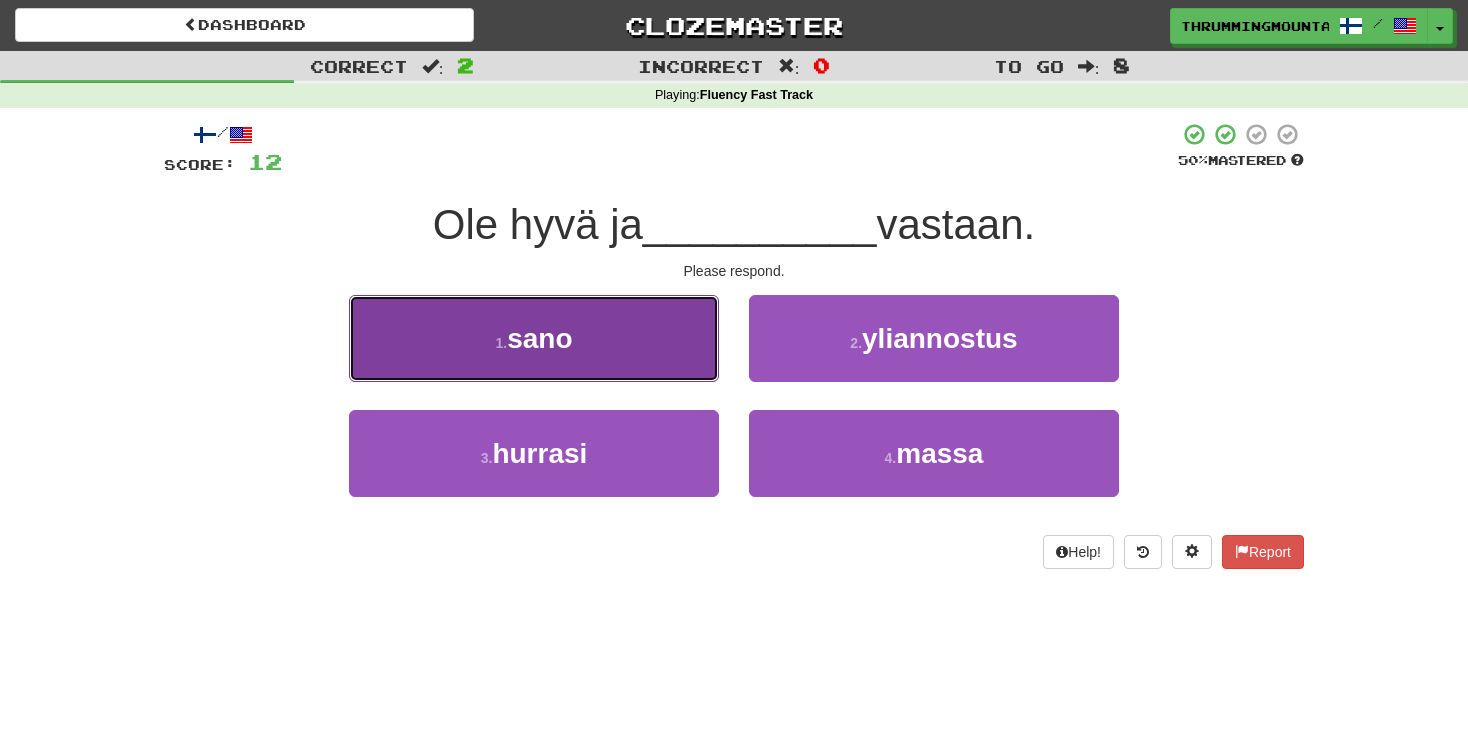 click on "1 .  sano" at bounding box center (534, 338) 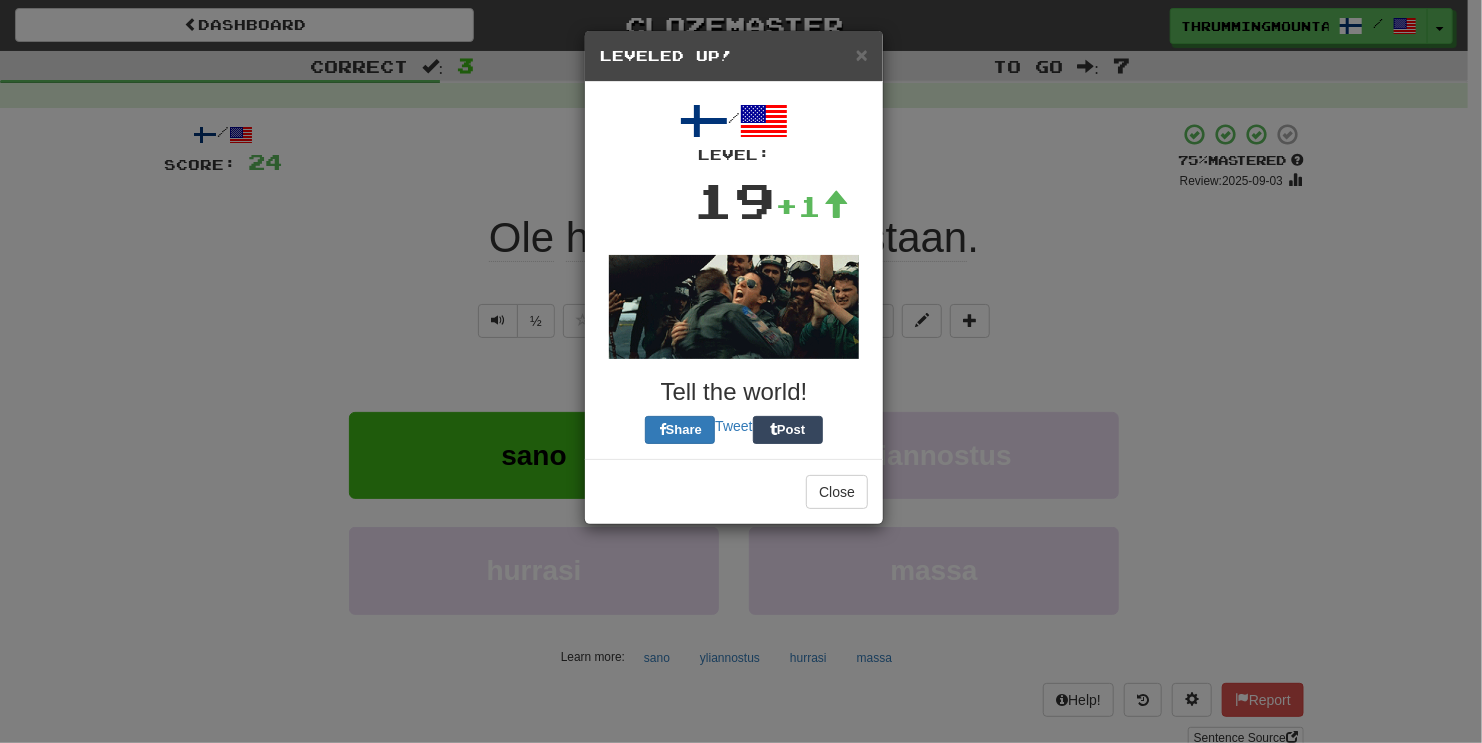 click on "/  Level: 19 +1 Tell the world!  Share Tweet  Post" at bounding box center (734, 270) 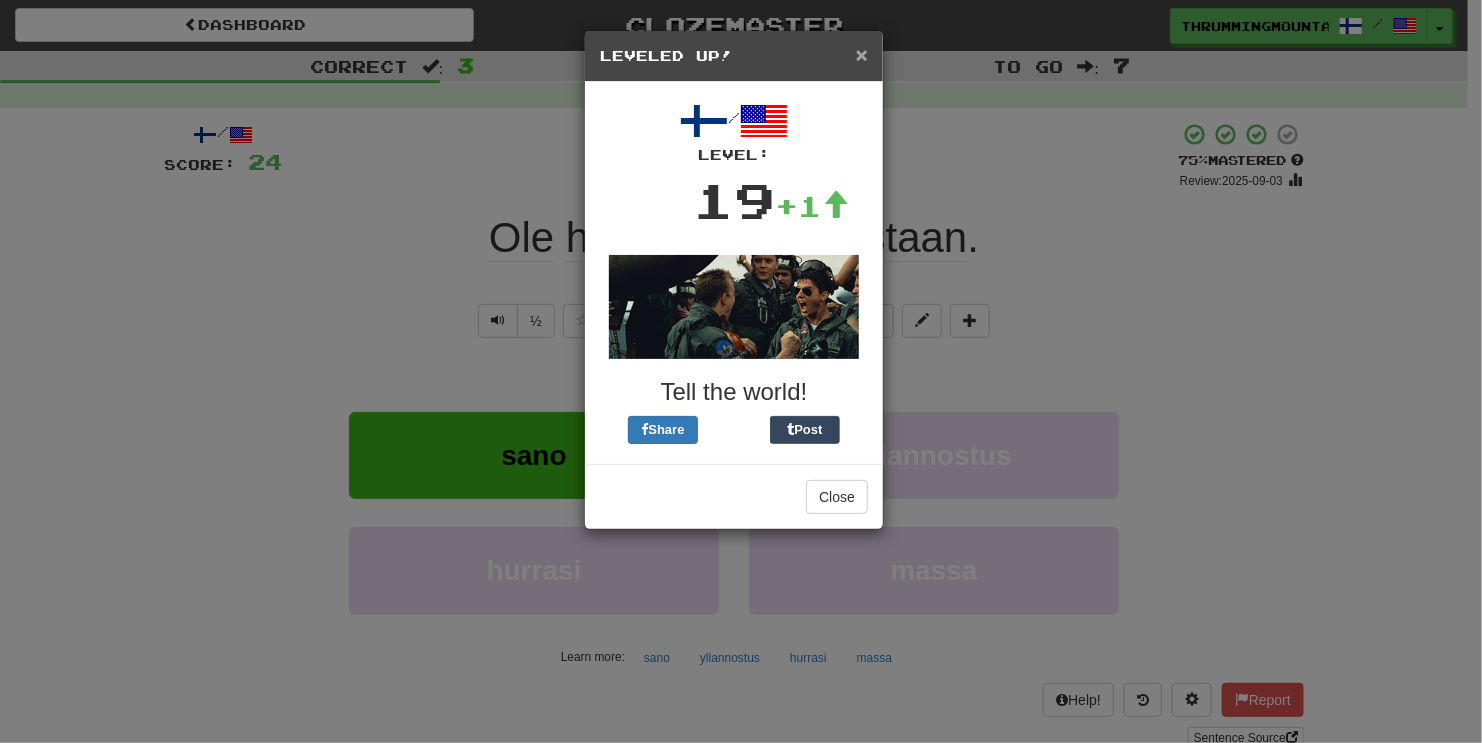 click on "×" at bounding box center [862, 54] 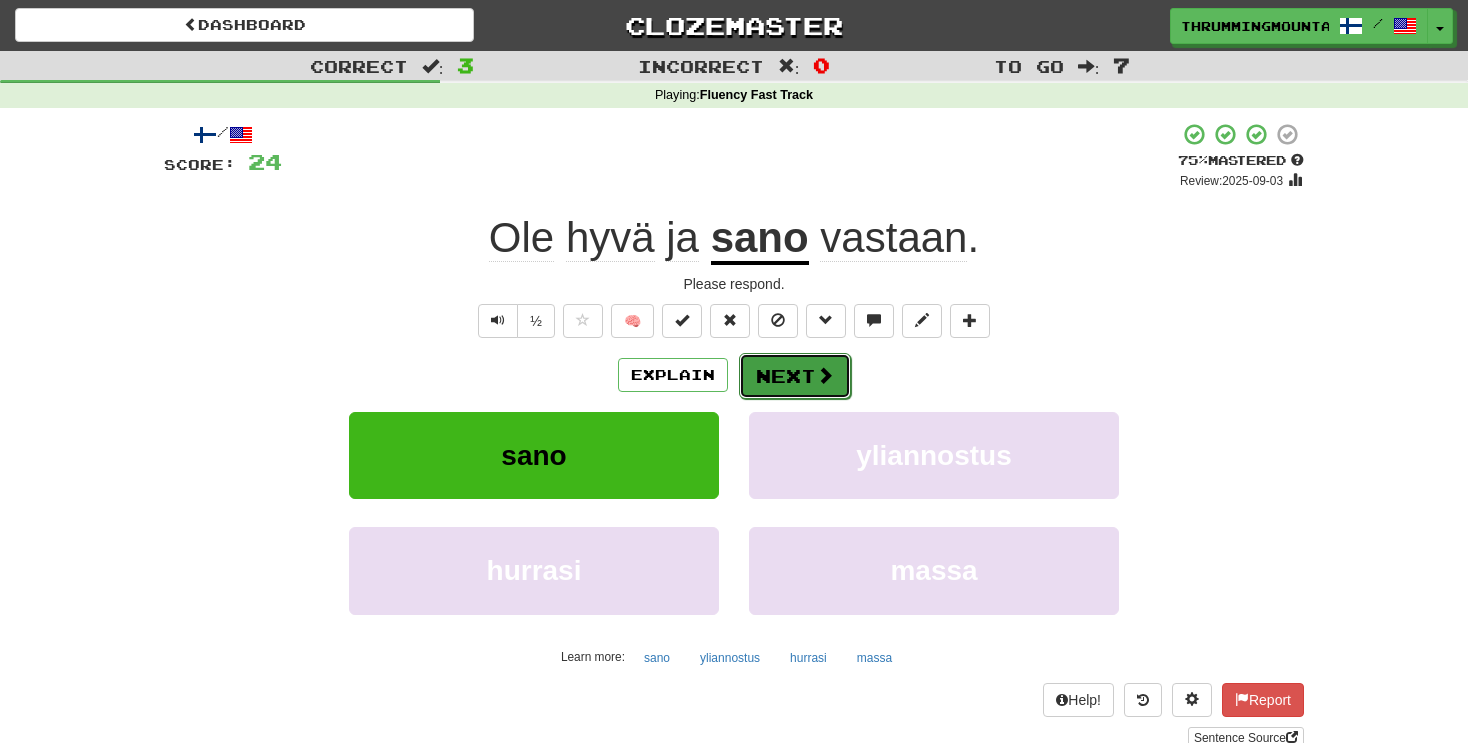 click on "Next" at bounding box center [795, 376] 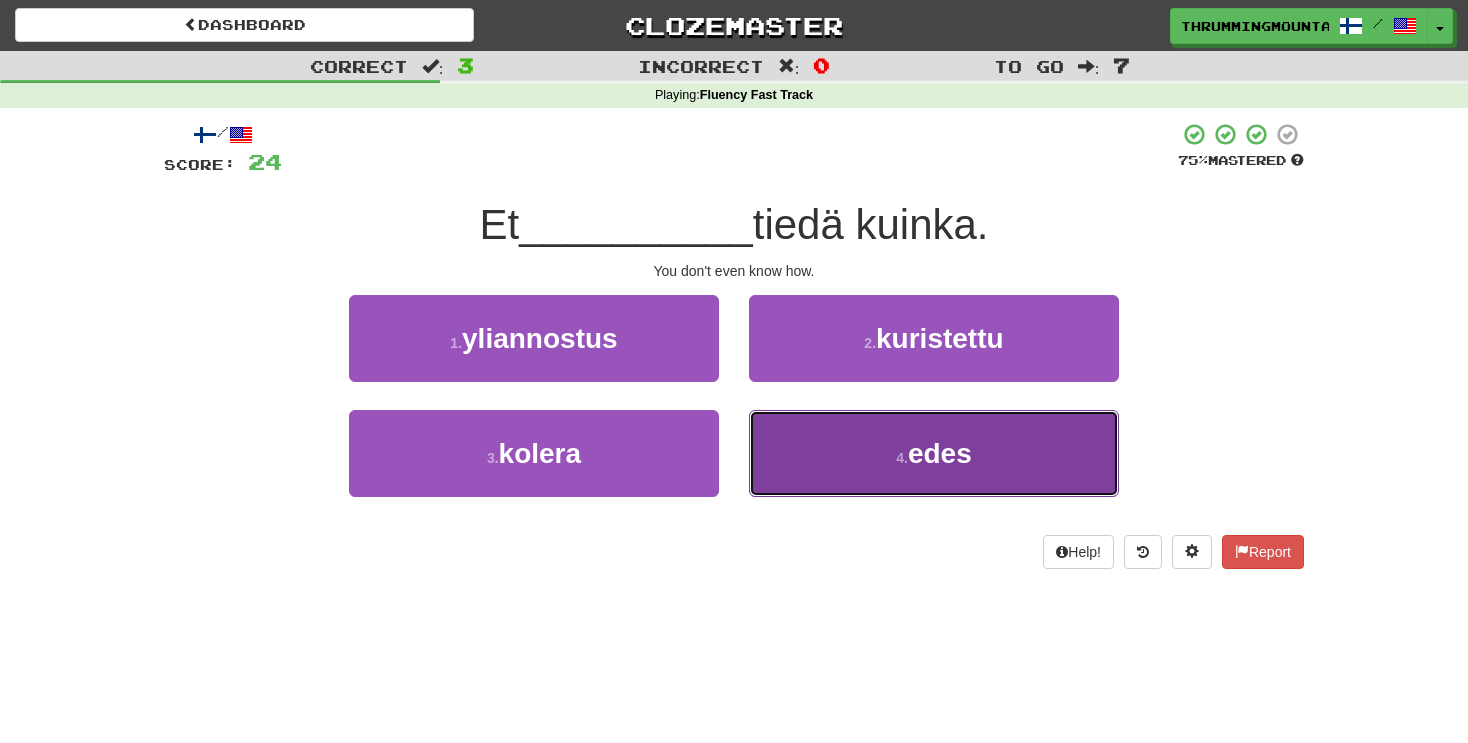 click on "4 .  edes" at bounding box center [934, 453] 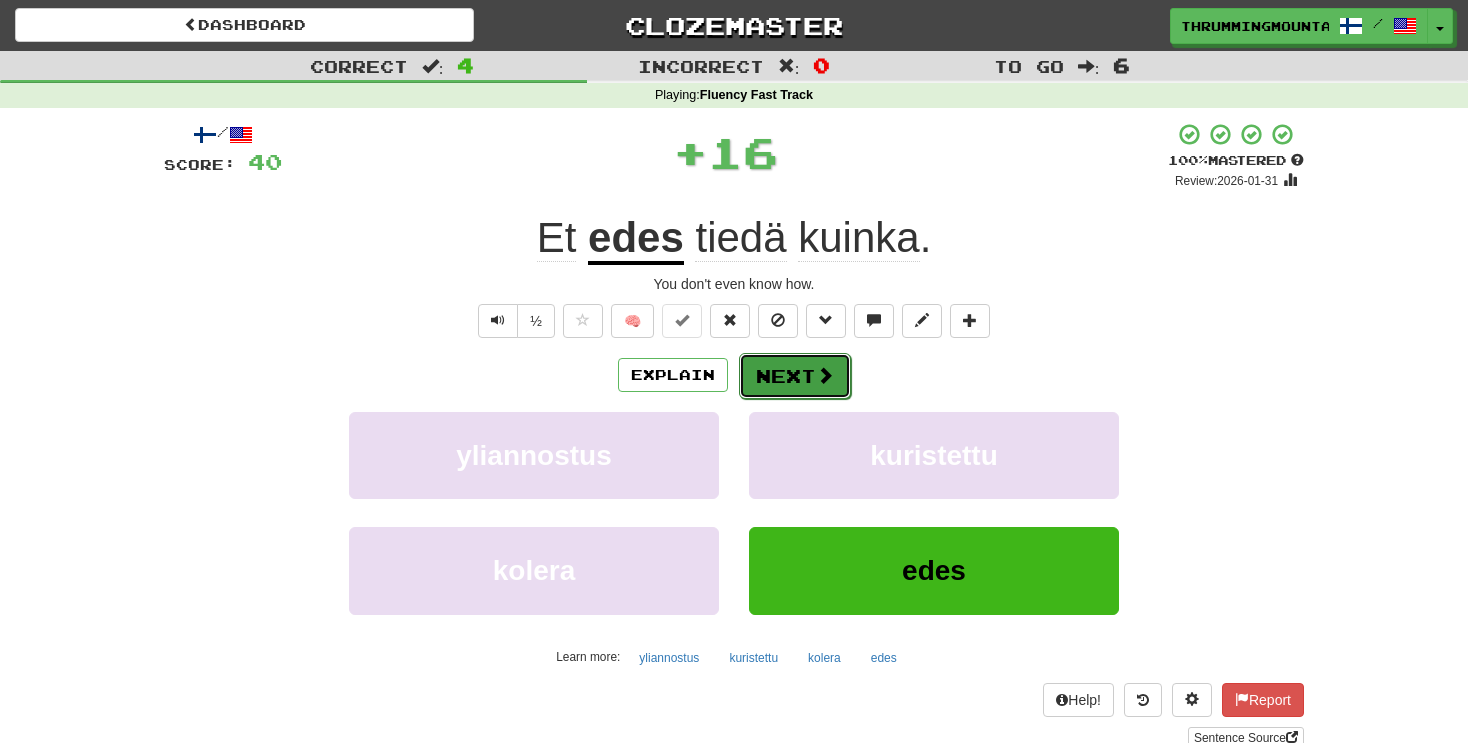 click on "Next" at bounding box center (795, 376) 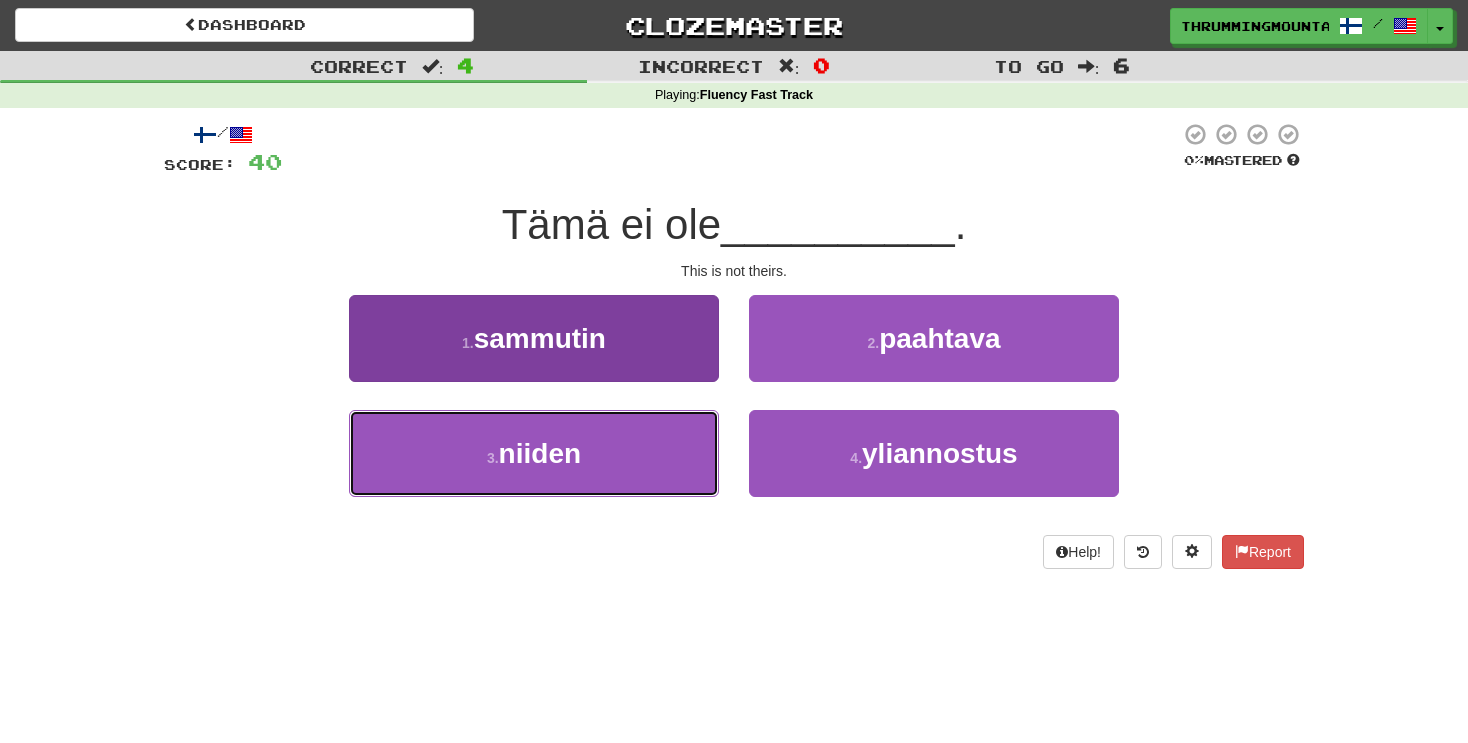 click on "niiden" at bounding box center (540, 453) 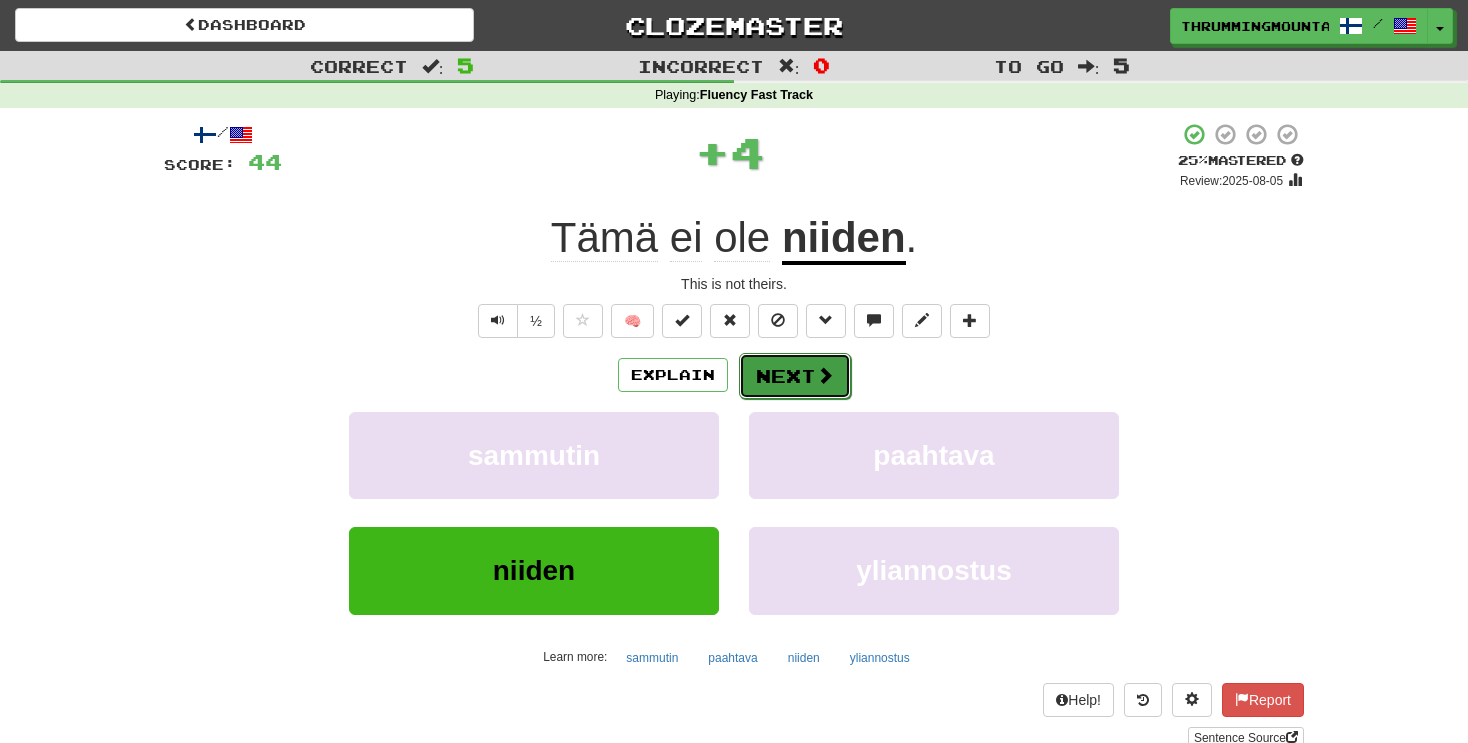 click on "Next" at bounding box center (795, 376) 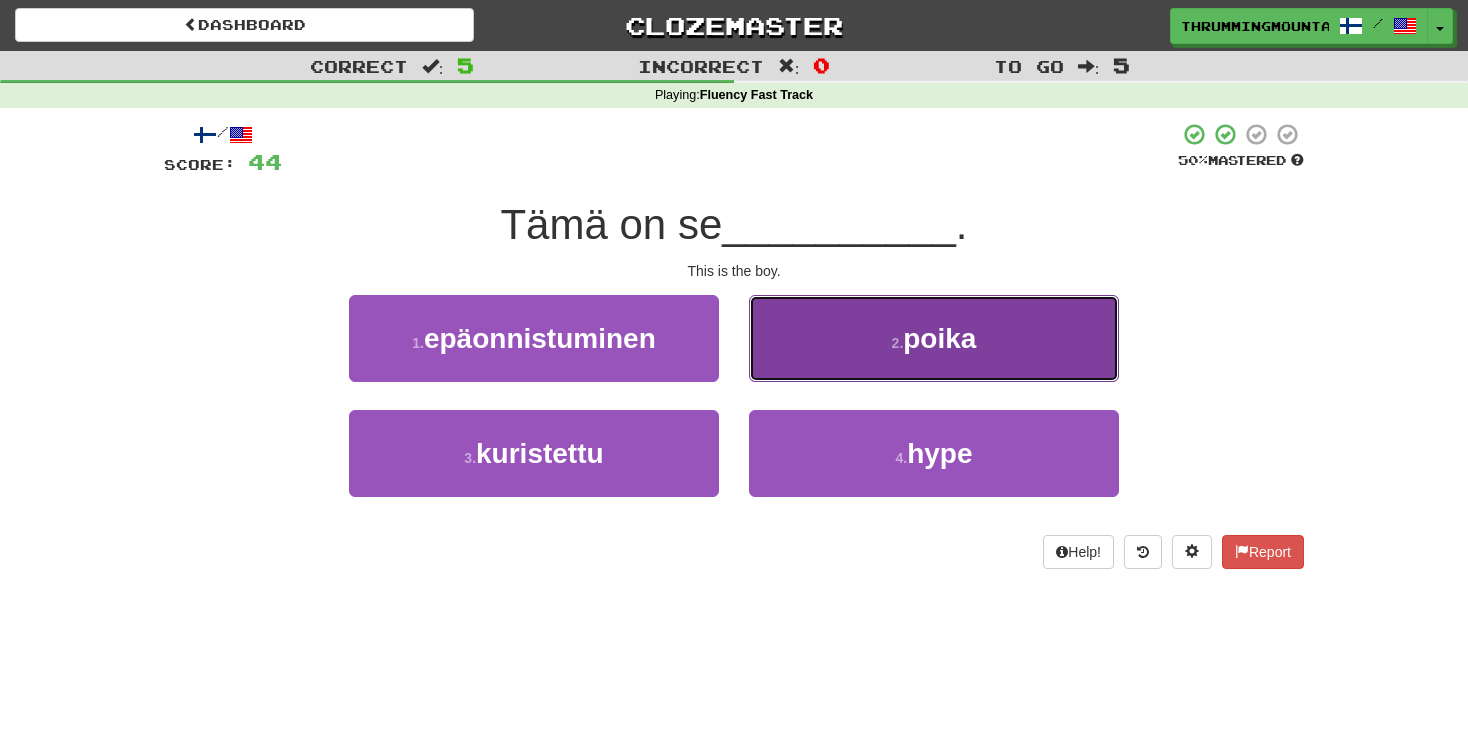click on "2 .  poika" at bounding box center (934, 338) 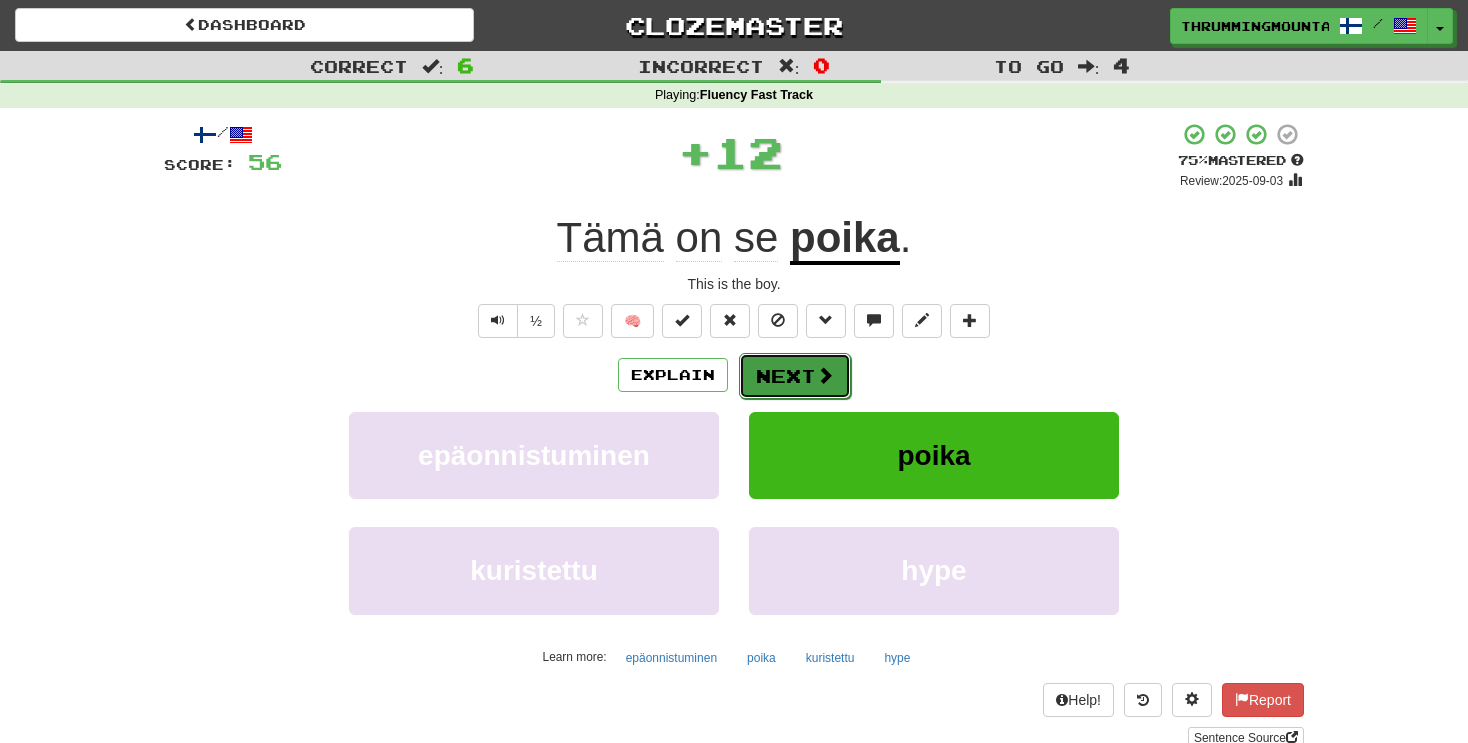 click on "Next" at bounding box center (795, 376) 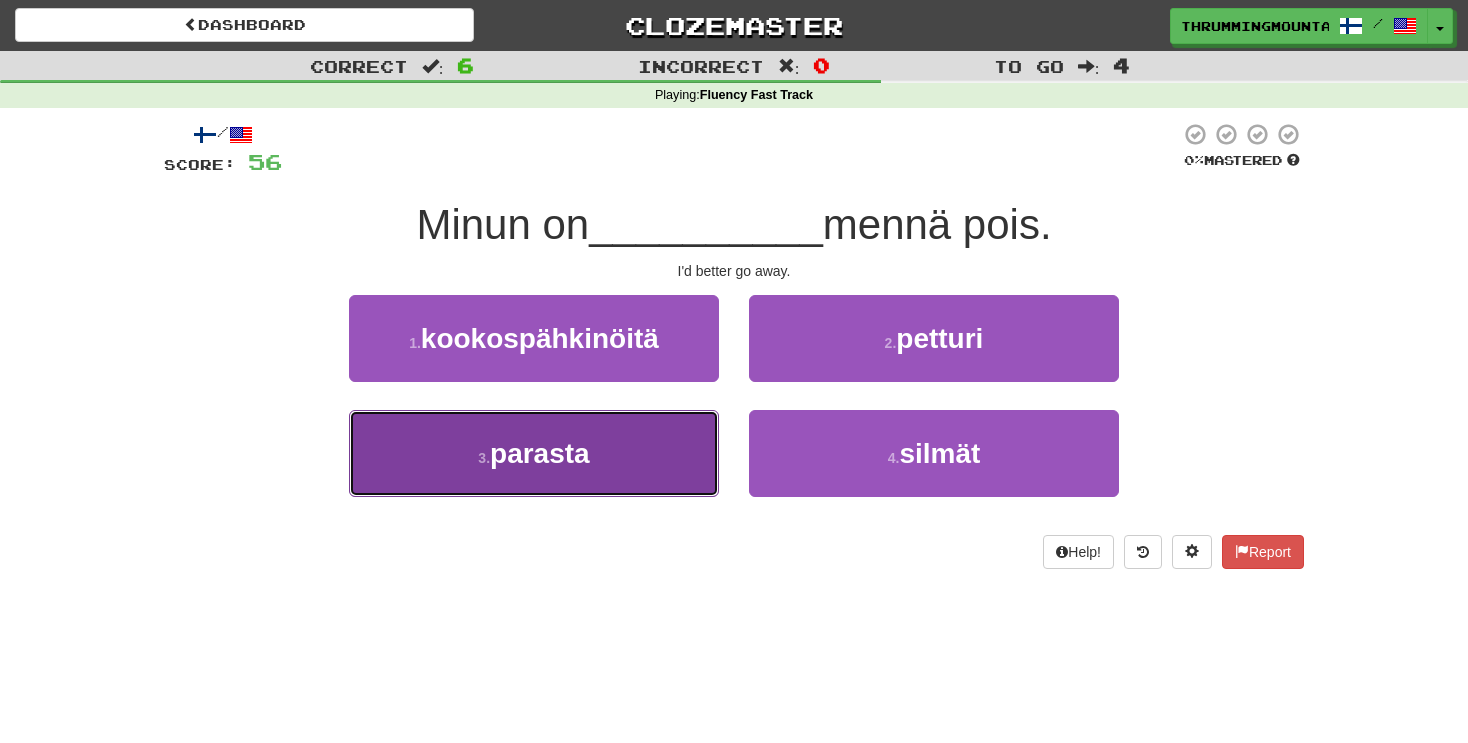 drag, startPoint x: 563, startPoint y: 461, endPoint x: 653, endPoint y: 403, distance: 107.07007 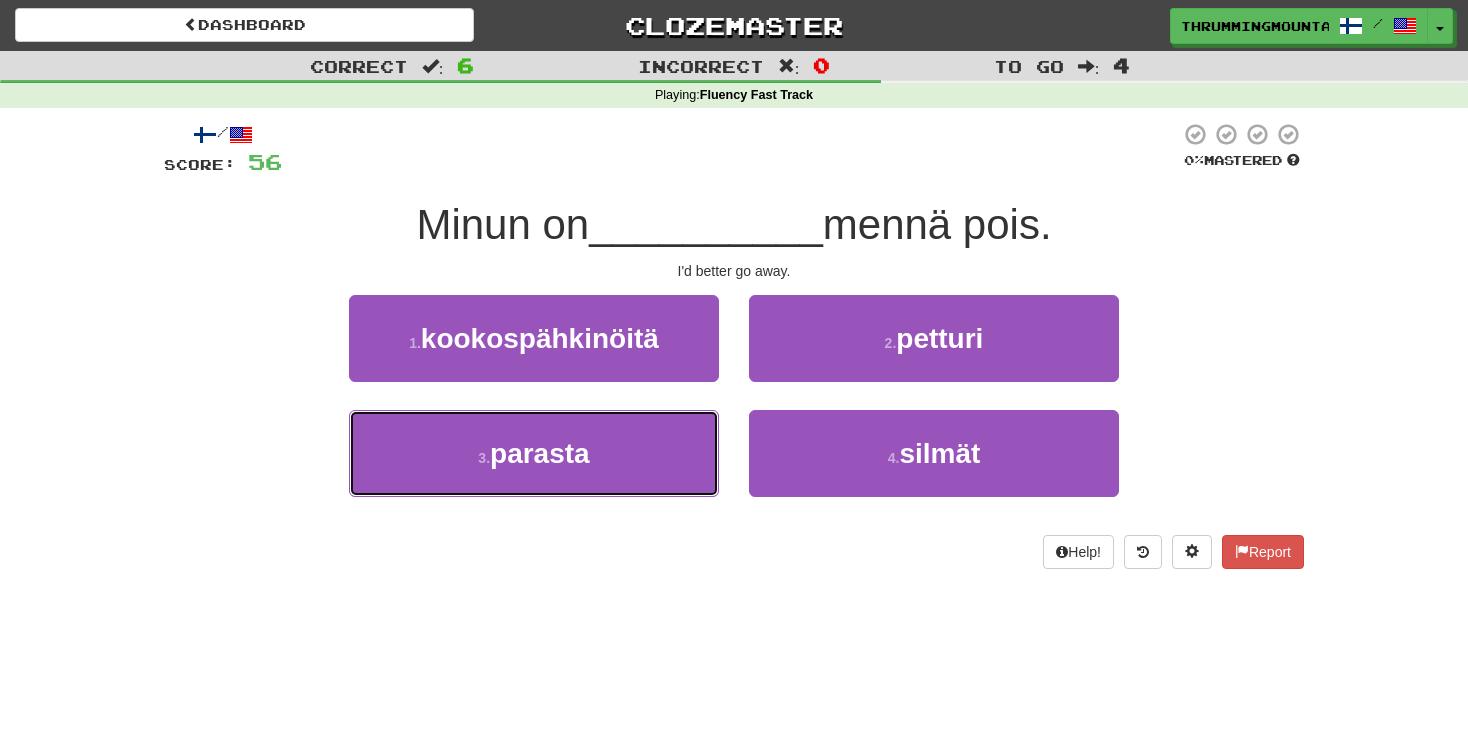 click on "parasta" at bounding box center (540, 453) 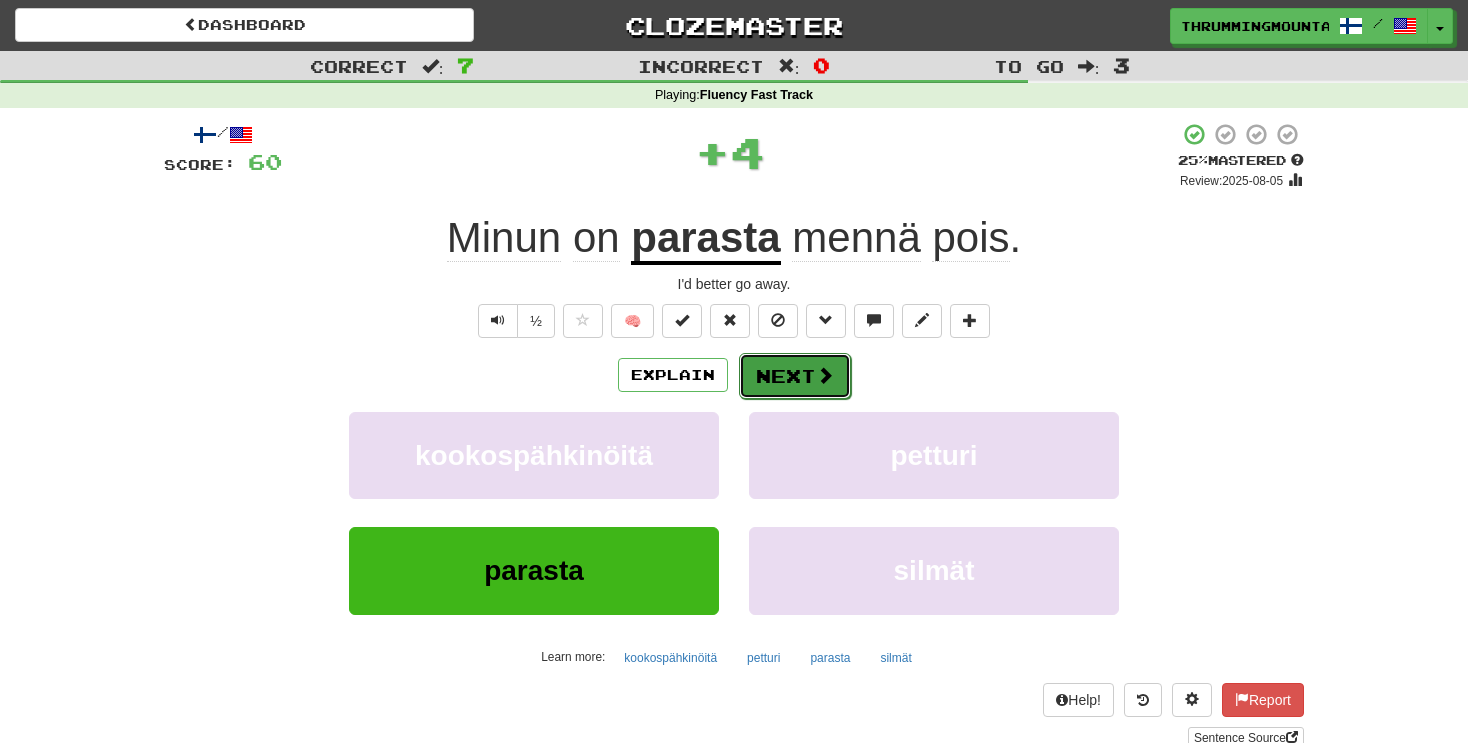 click on "Next" at bounding box center [795, 376] 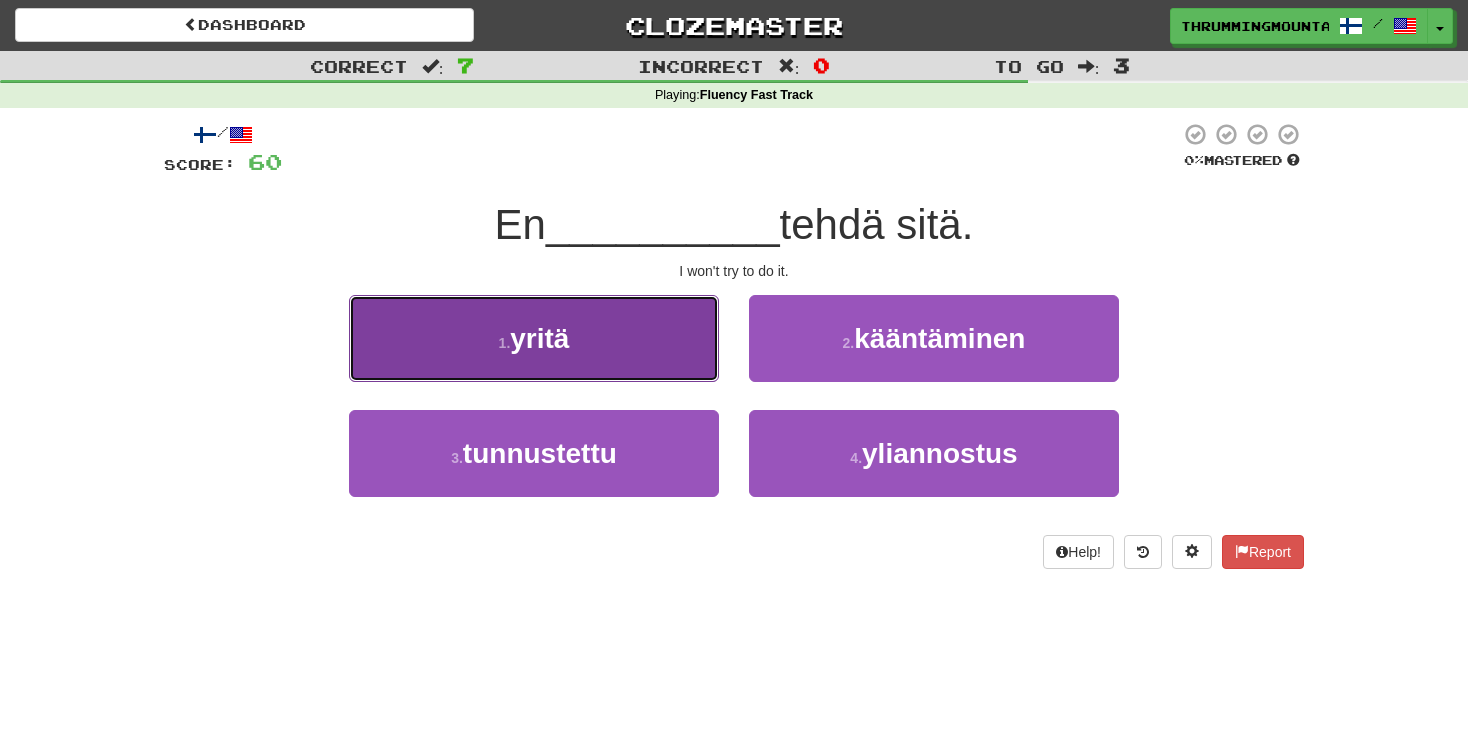 click on "yritä" at bounding box center (539, 338) 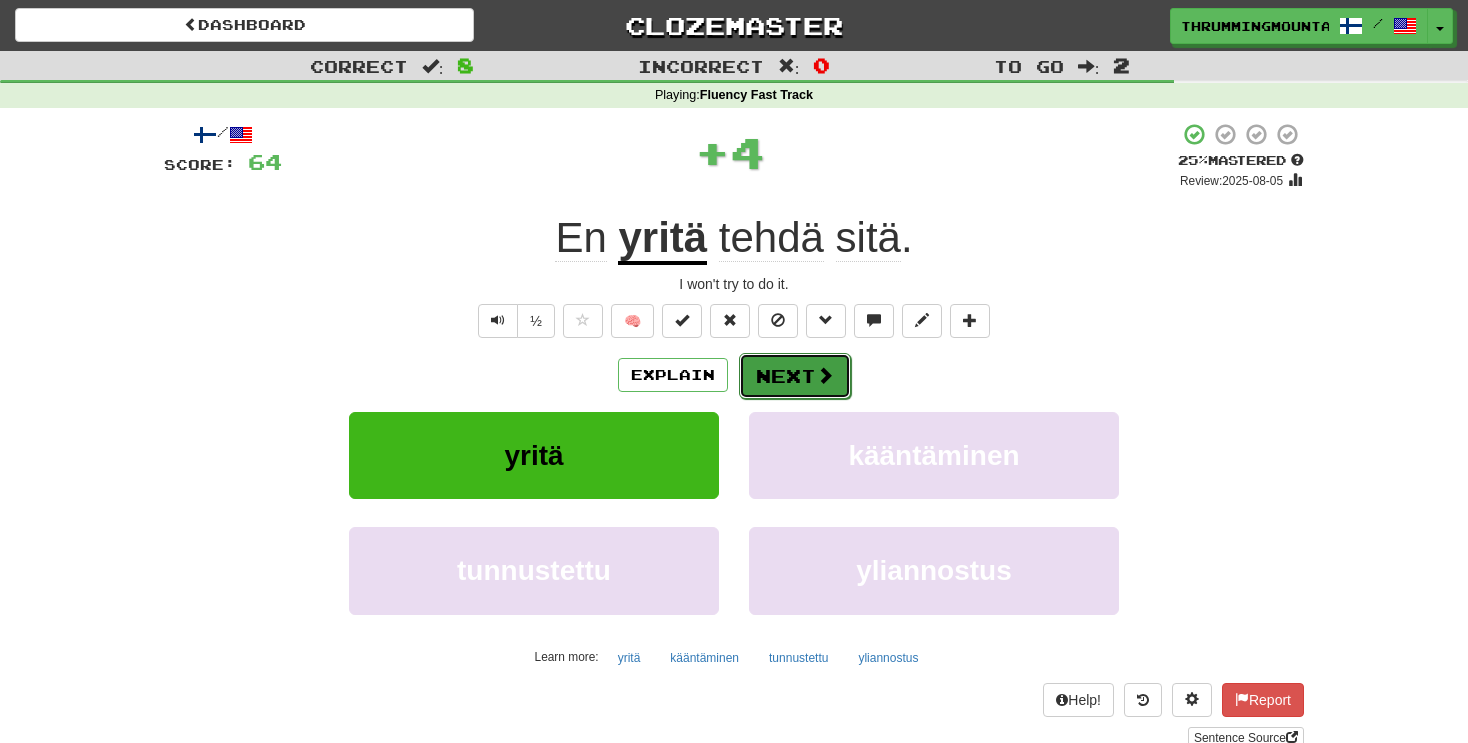 click on "Next" at bounding box center [795, 376] 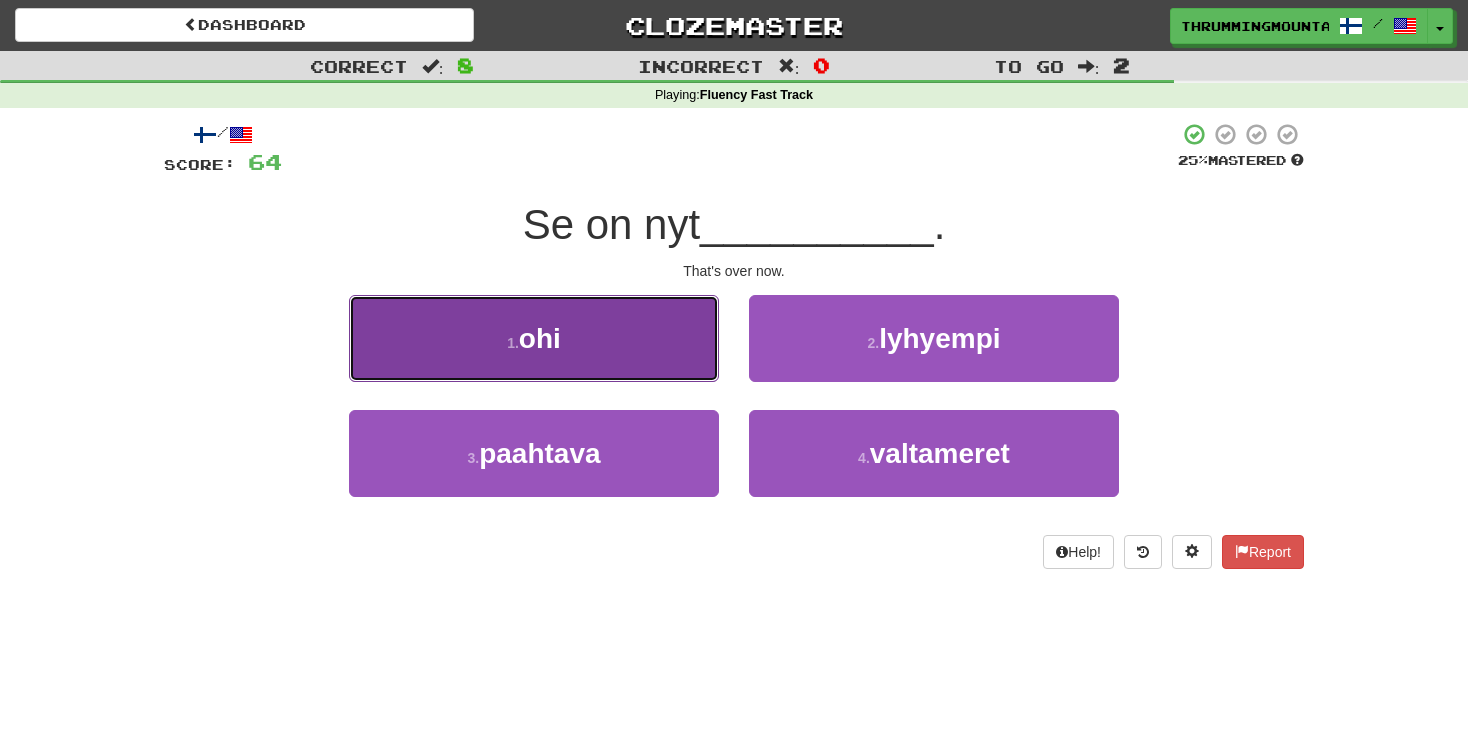 click on "1 .  ohi" at bounding box center (534, 338) 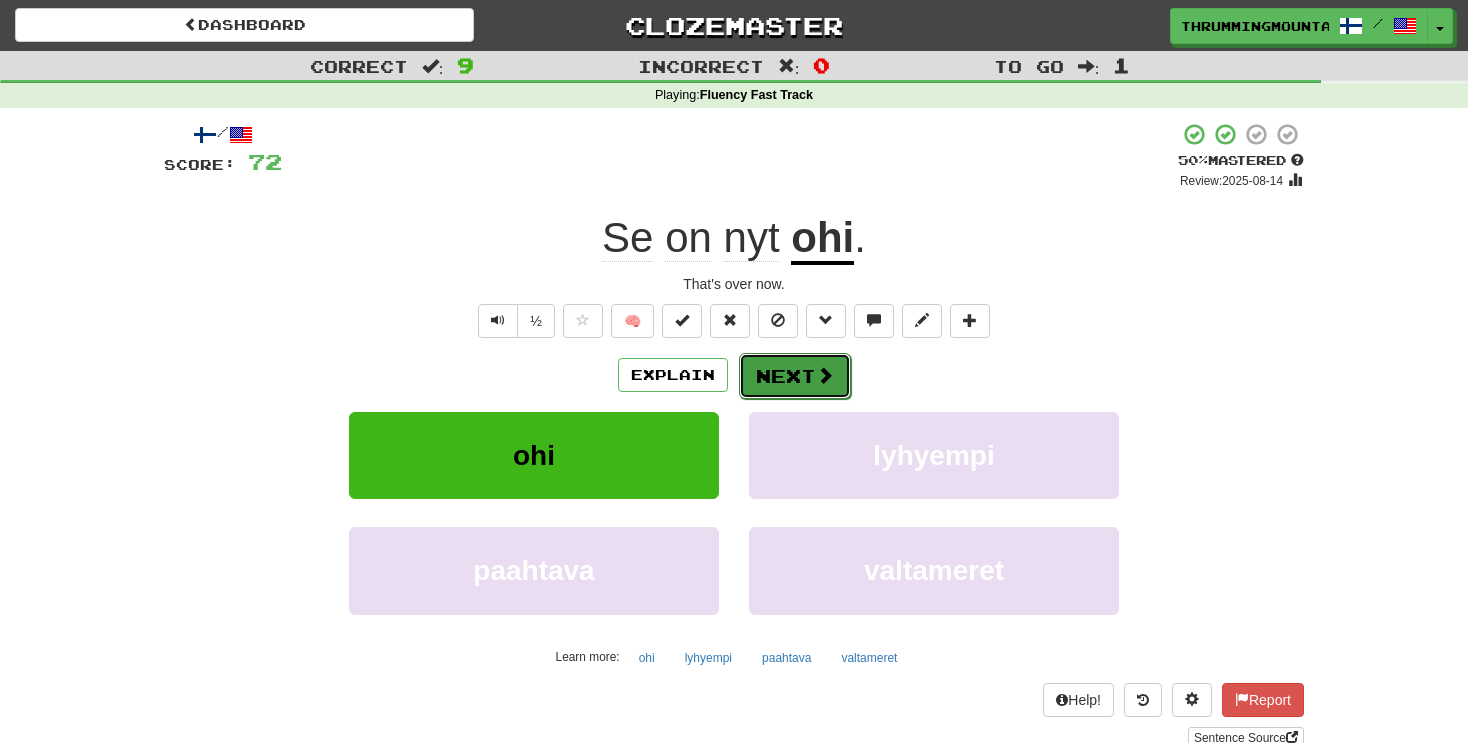 click on "Next" at bounding box center [795, 376] 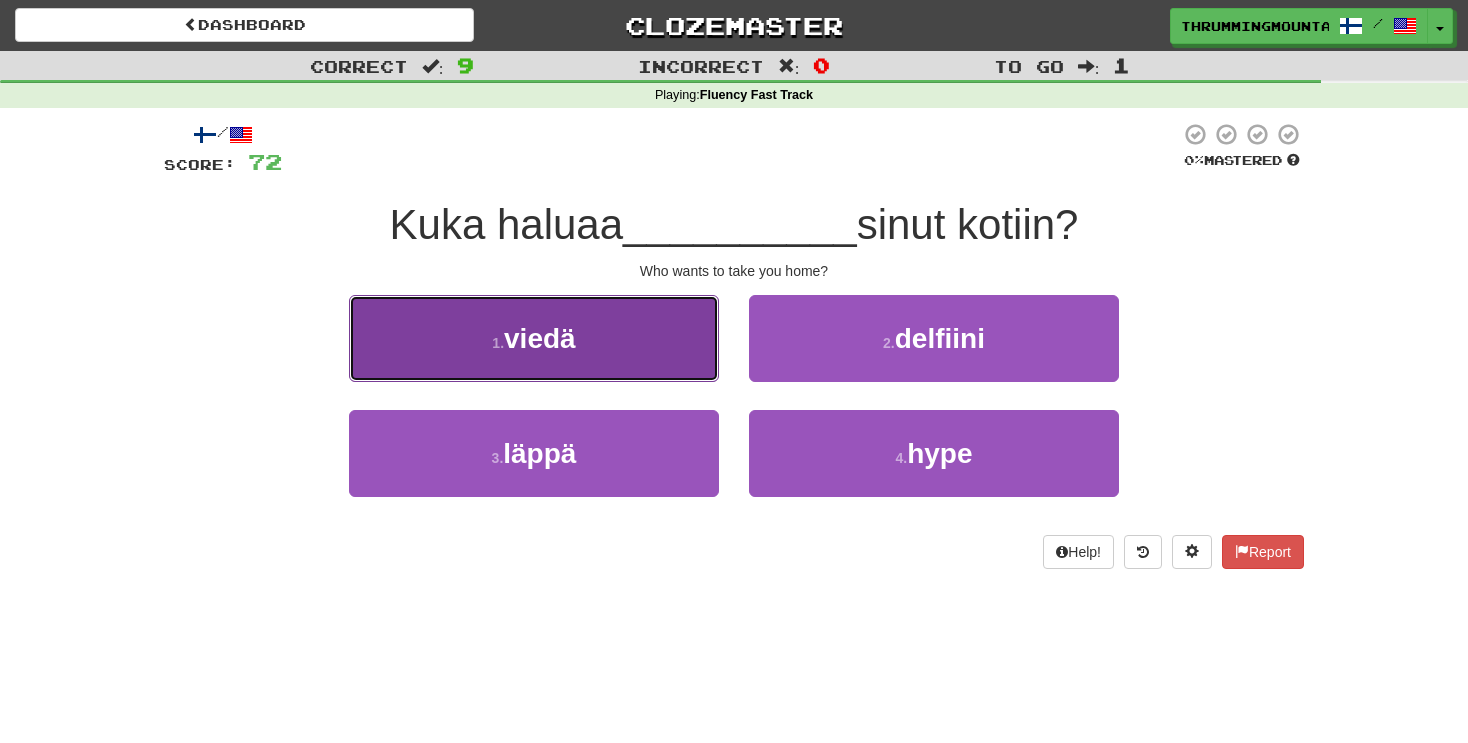 click on "1 .  viedä" at bounding box center [534, 338] 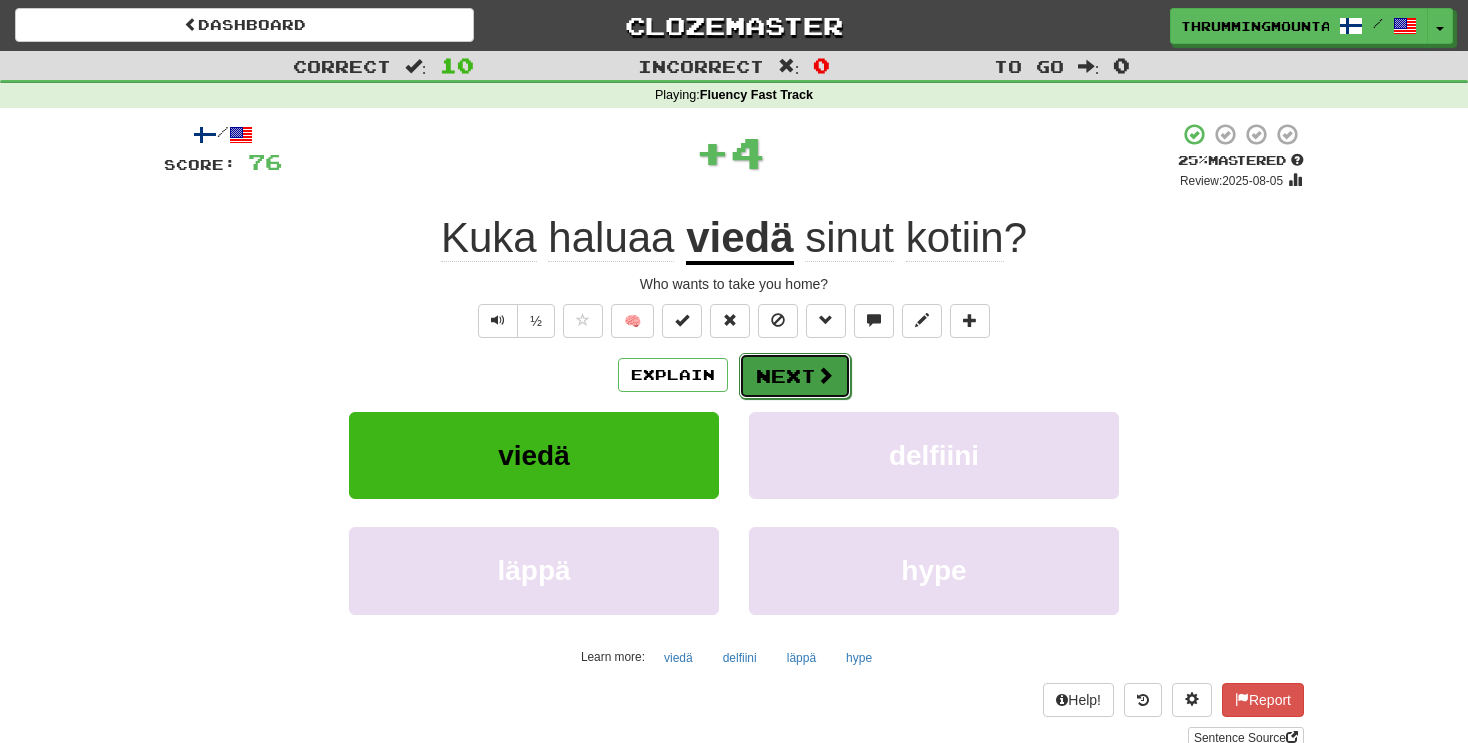 click on "Next" at bounding box center (795, 376) 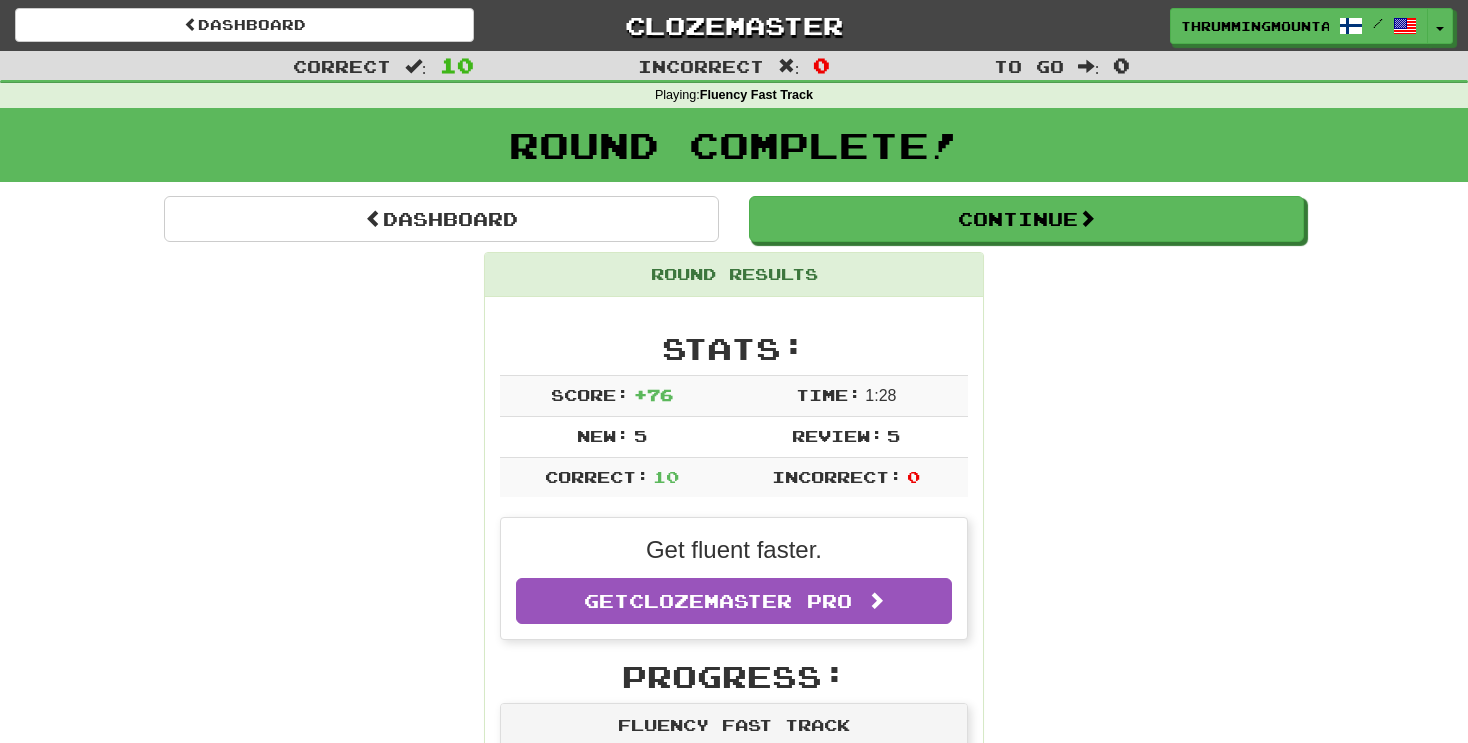 click on "Round Complete!" at bounding box center (734, 152) 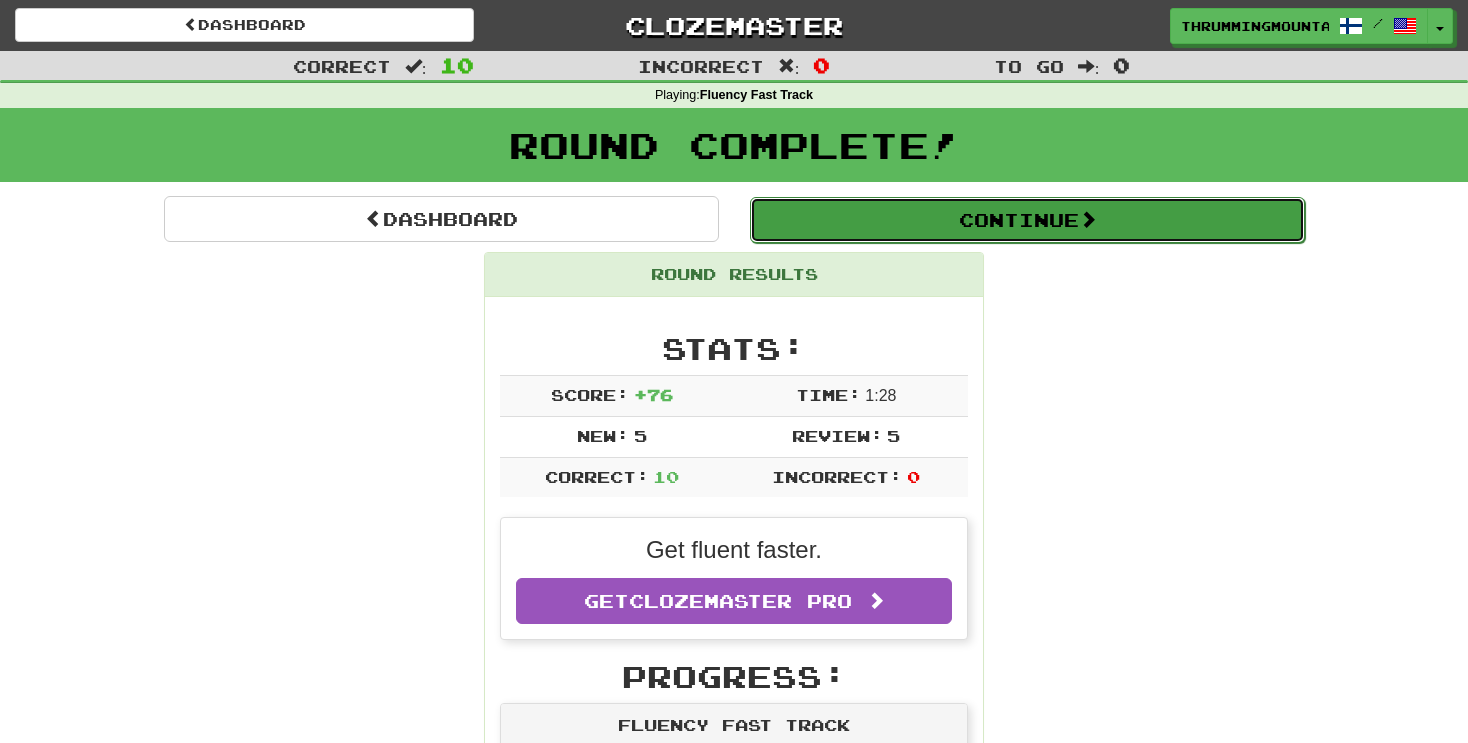 click on "Continue" at bounding box center (1027, 220) 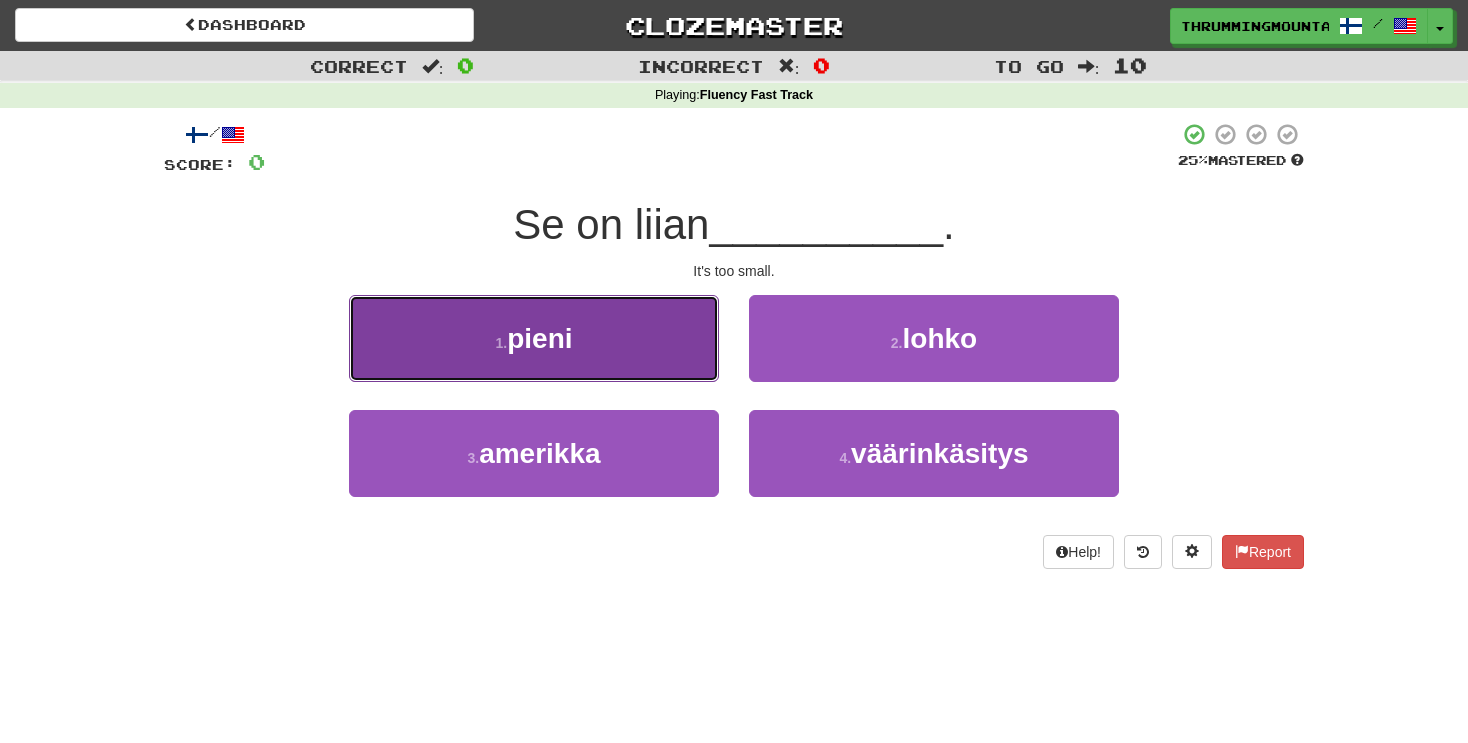 click on "1 .  pieni" at bounding box center [534, 338] 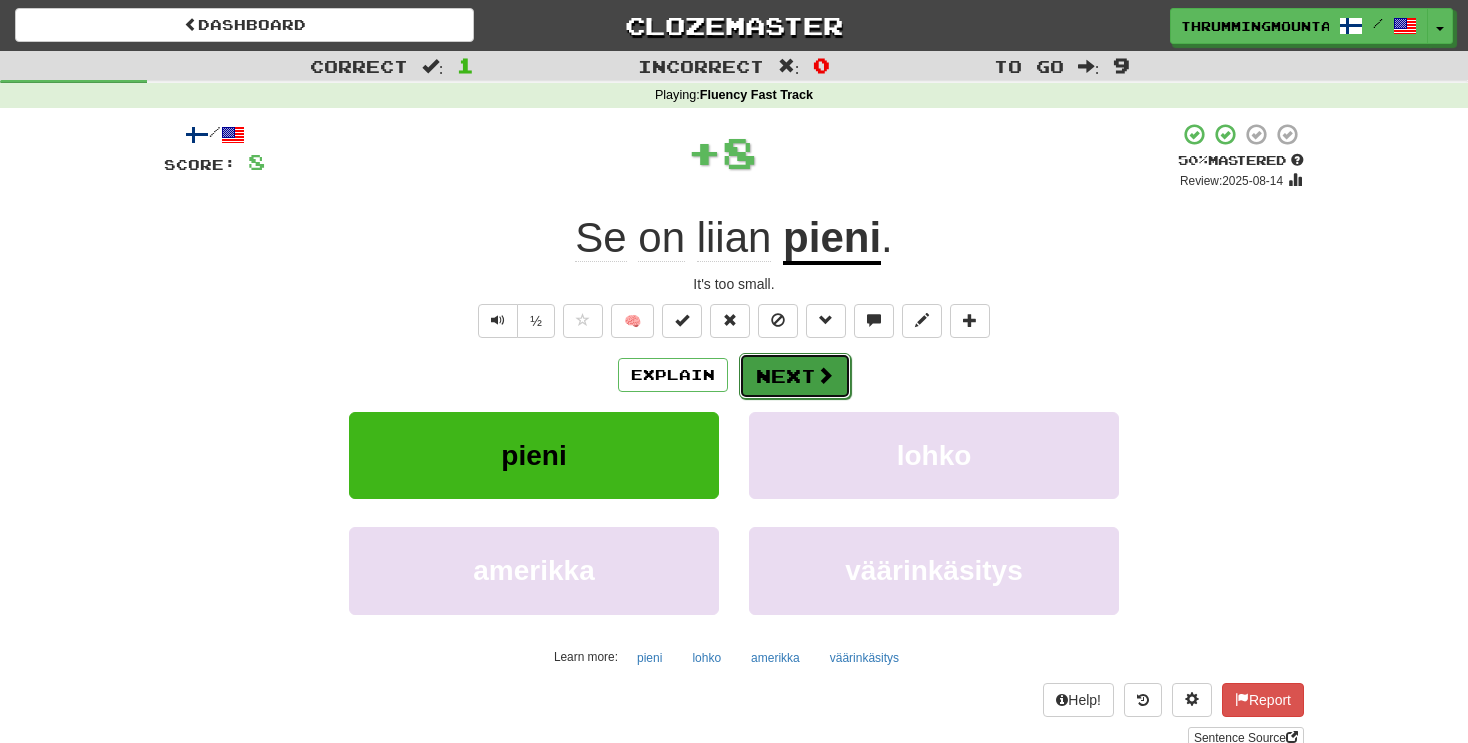 click on "Next" at bounding box center (795, 376) 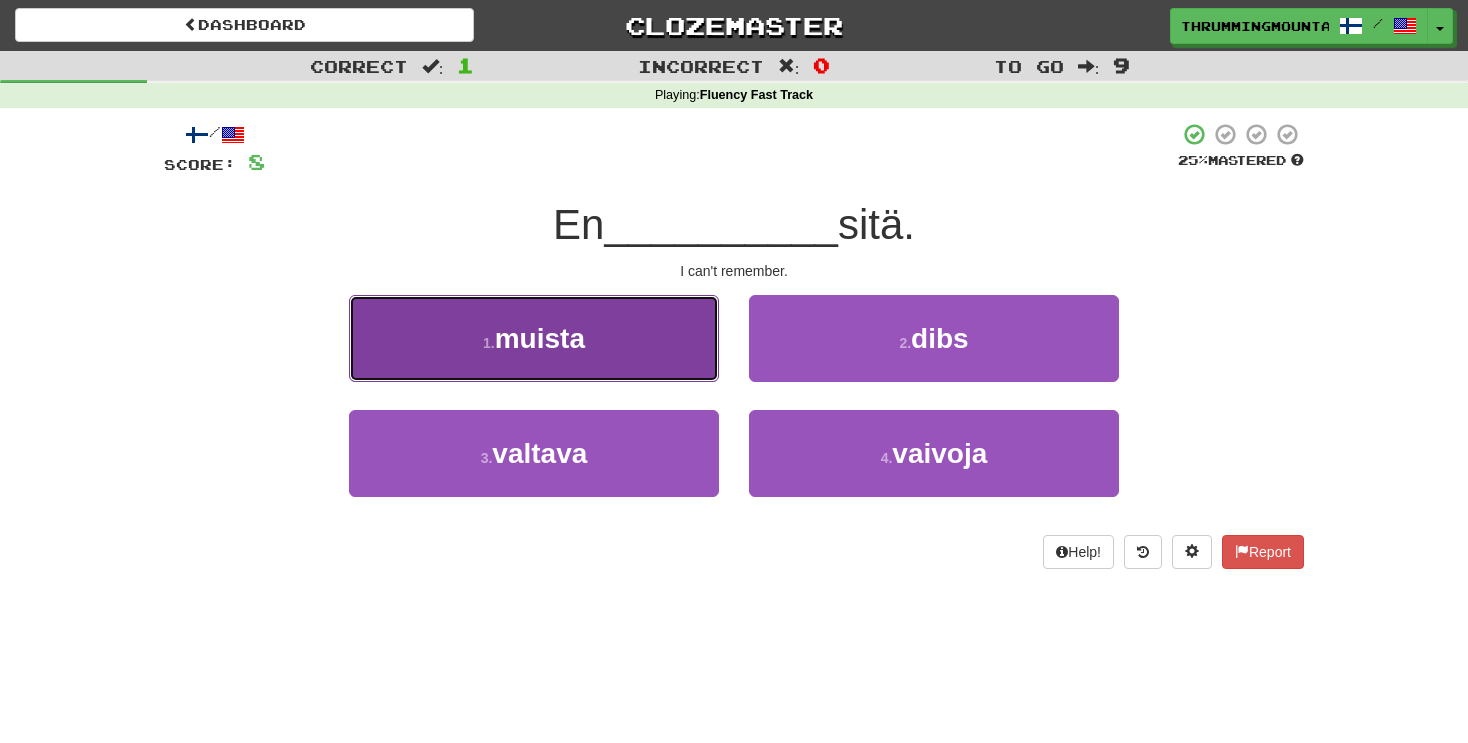 click on "1 .  muista" at bounding box center [534, 338] 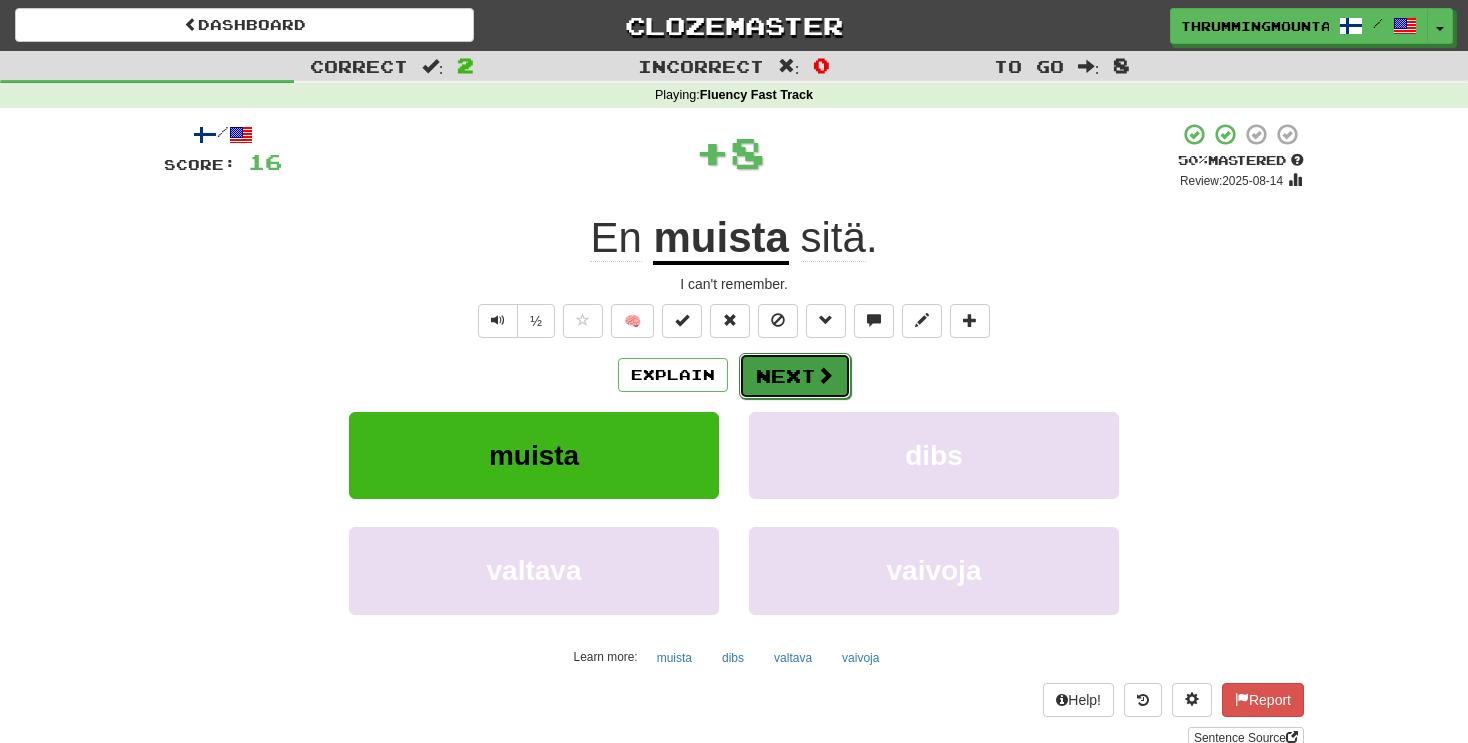 click on "Next" at bounding box center (795, 376) 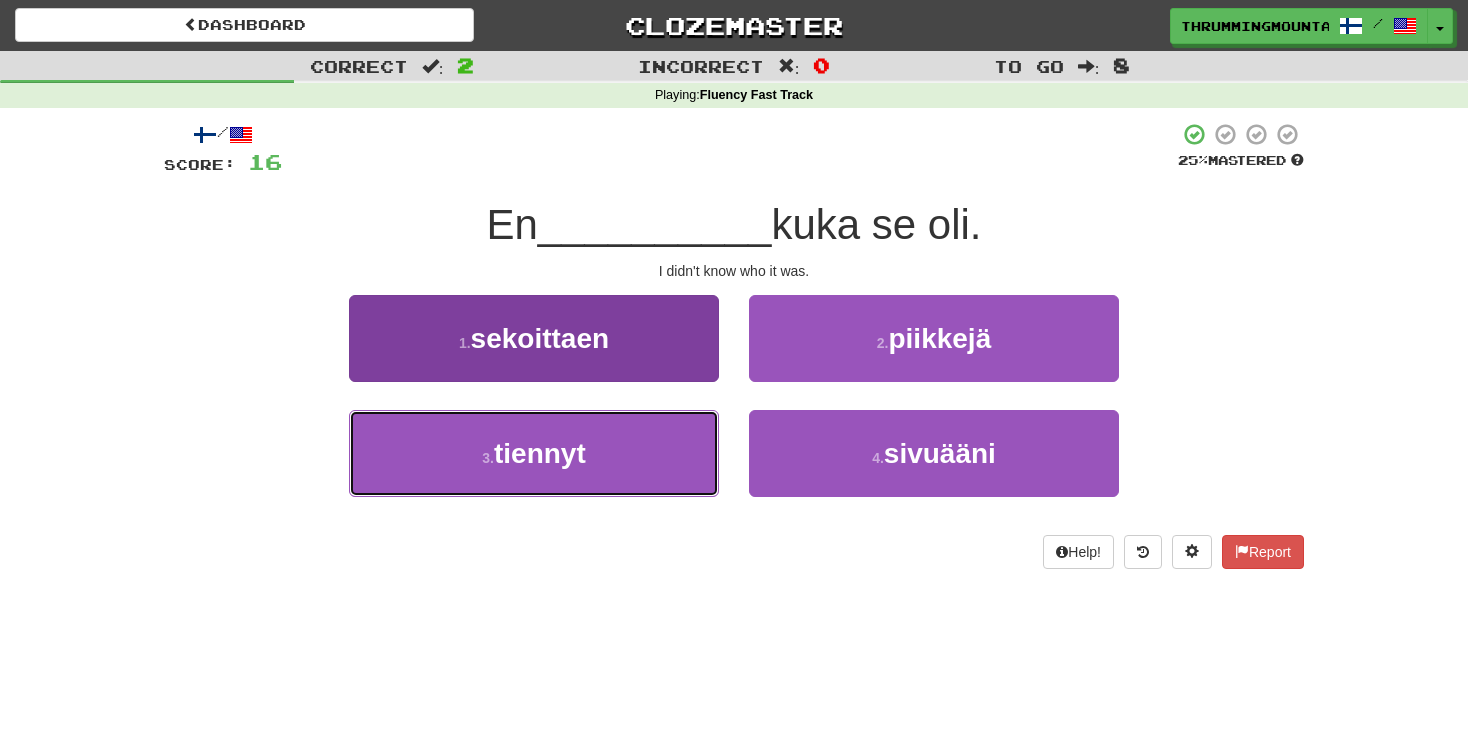 click on "tiennyt" at bounding box center [540, 453] 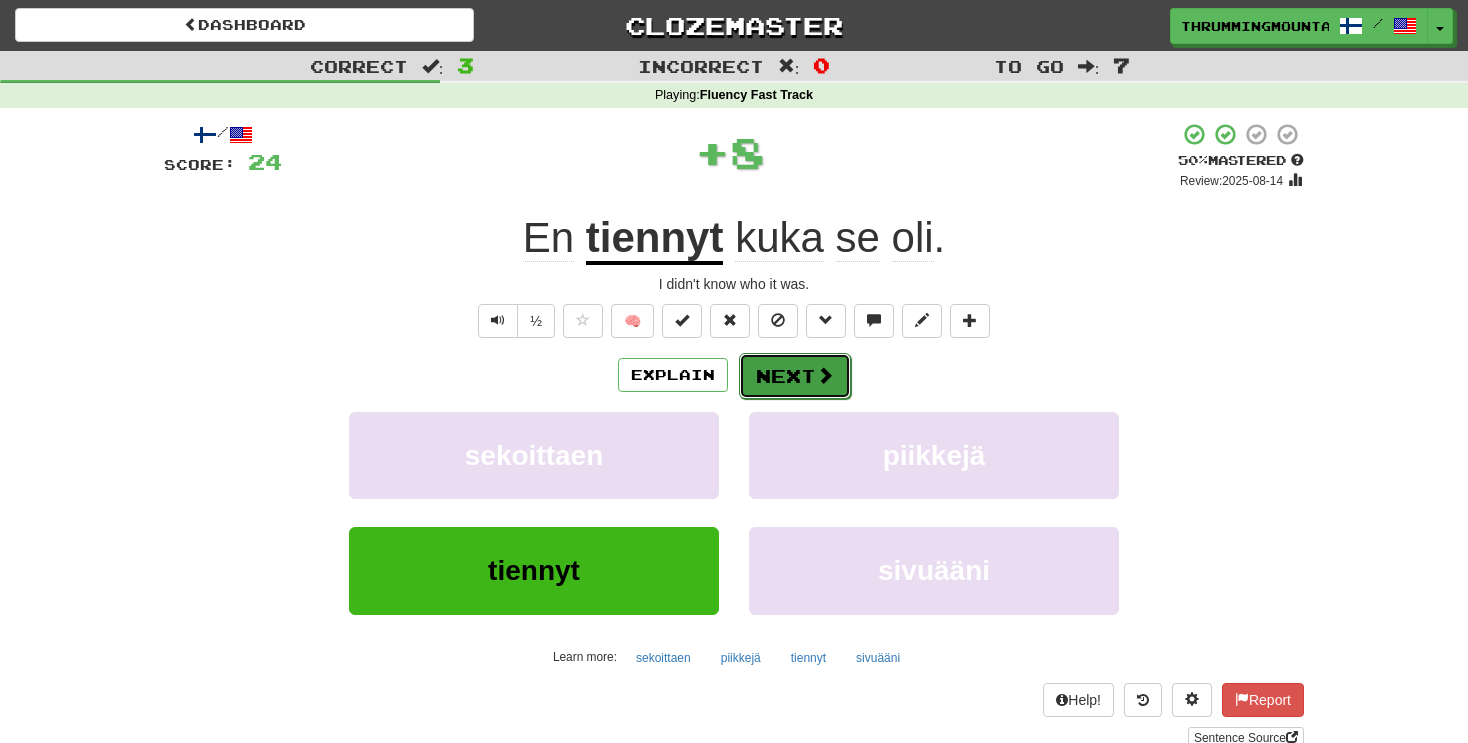 click on "Next" at bounding box center [795, 376] 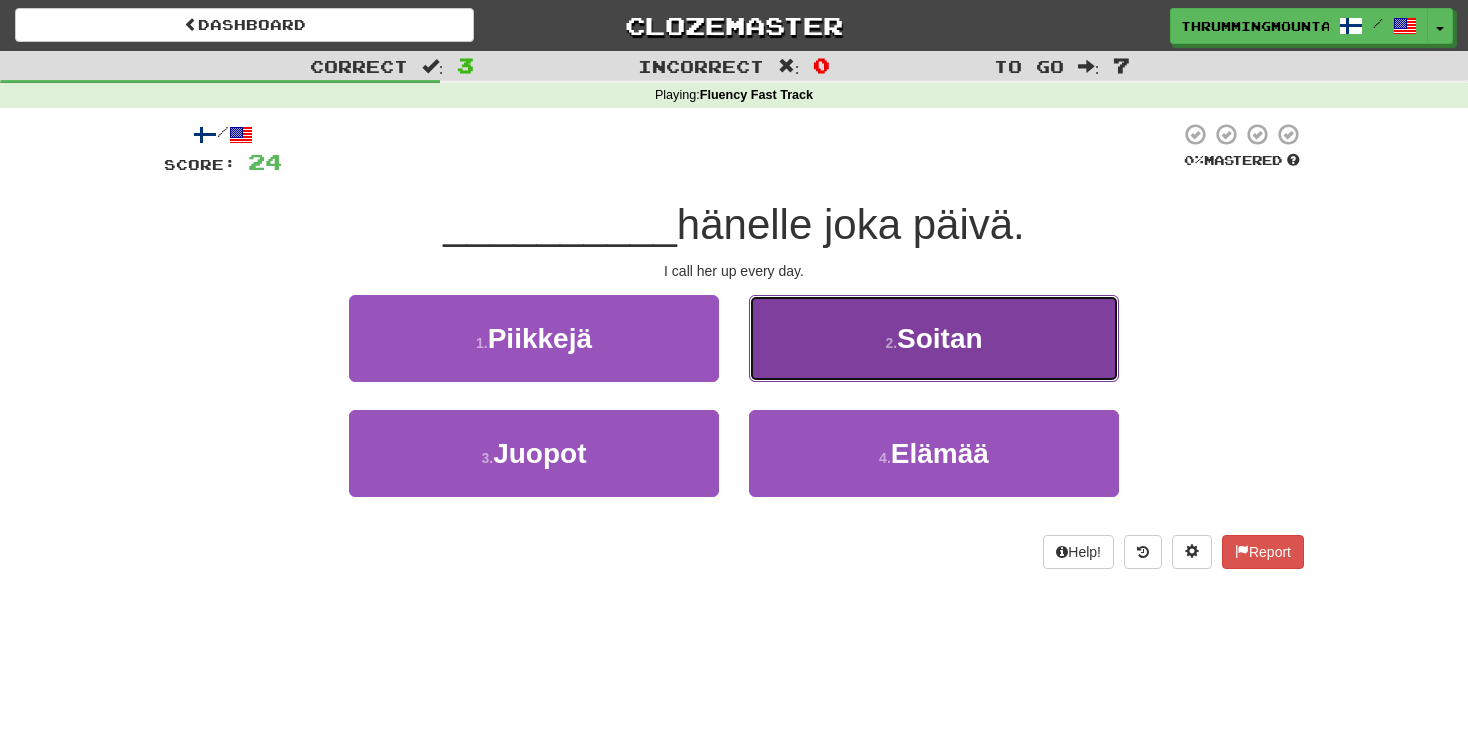 click on "Soitan" at bounding box center [940, 338] 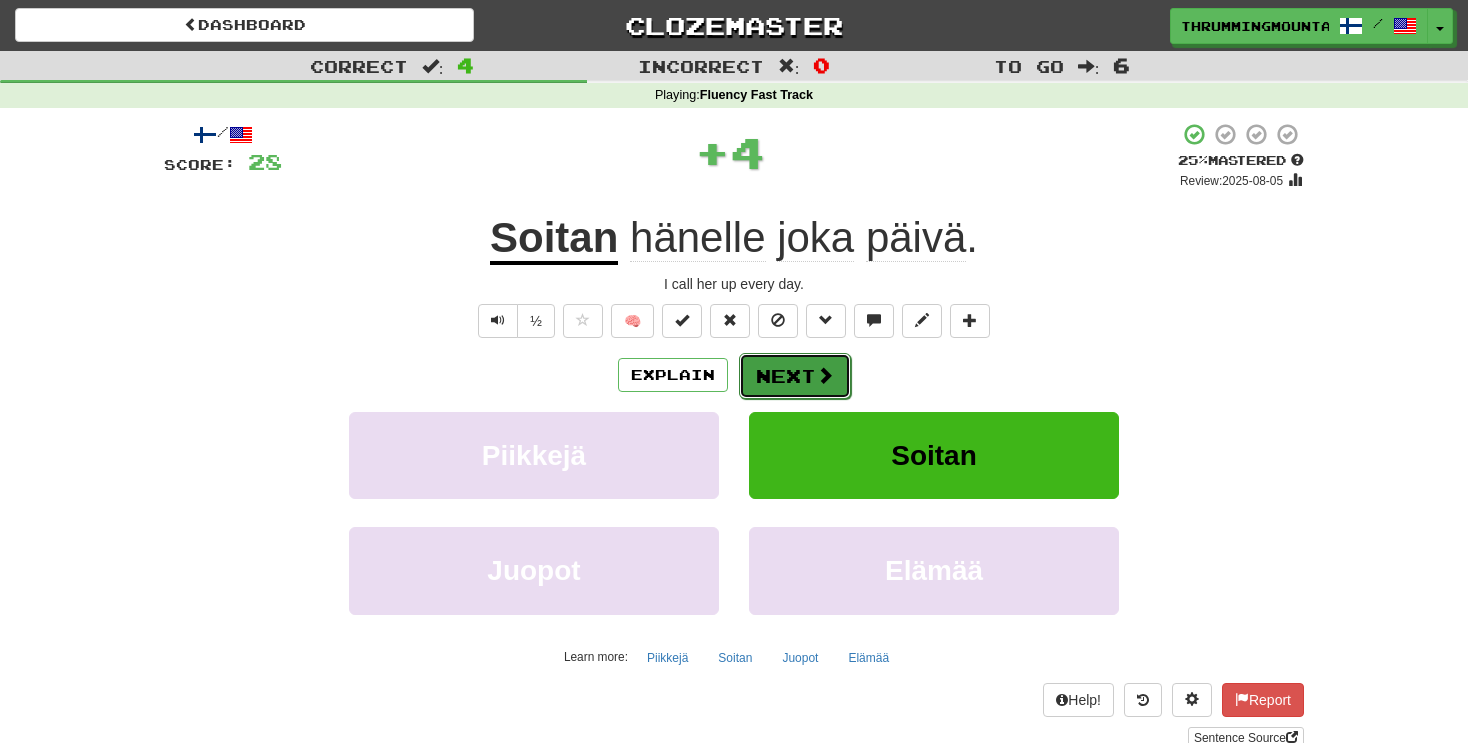 click on "Next" at bounding box center (795, 376) 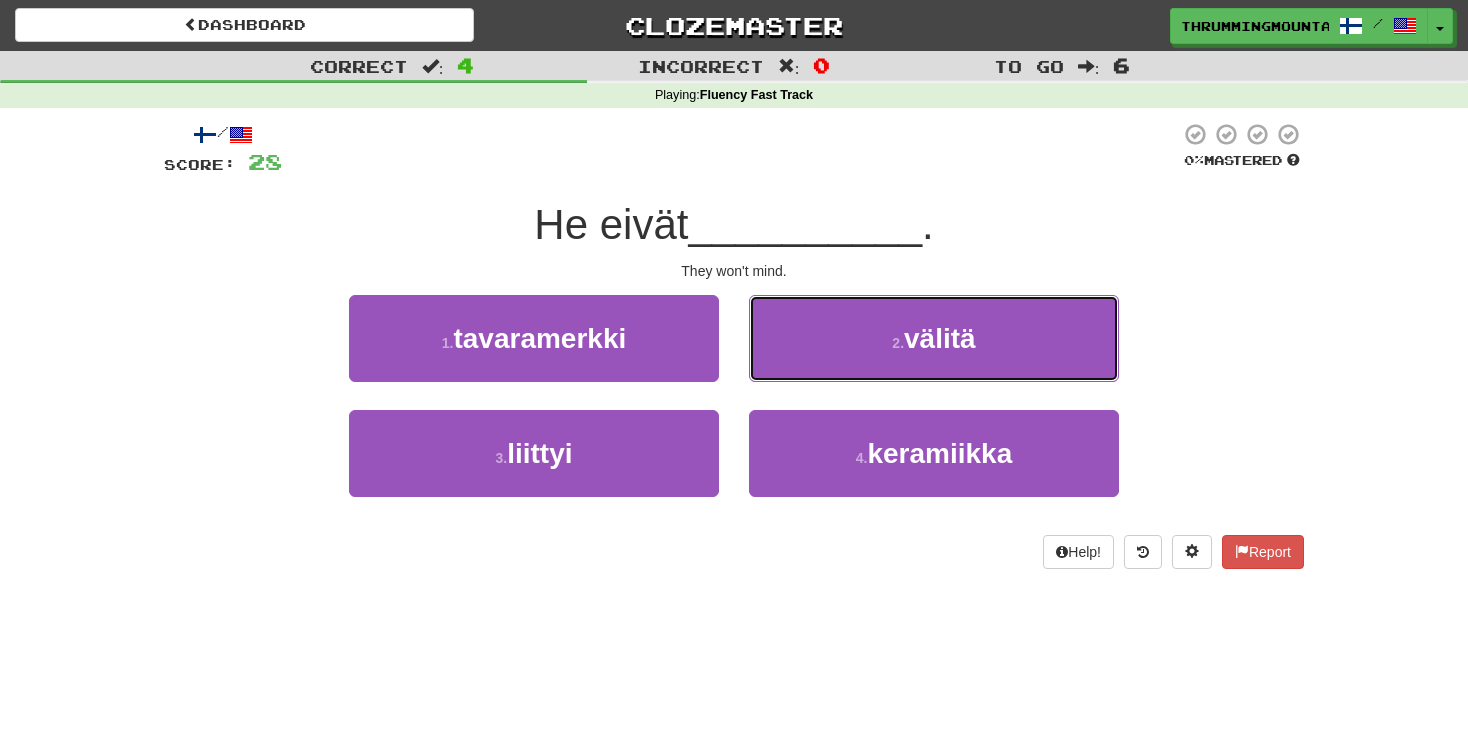 click on "2 .  välitä" at bounding box center [934, 338] 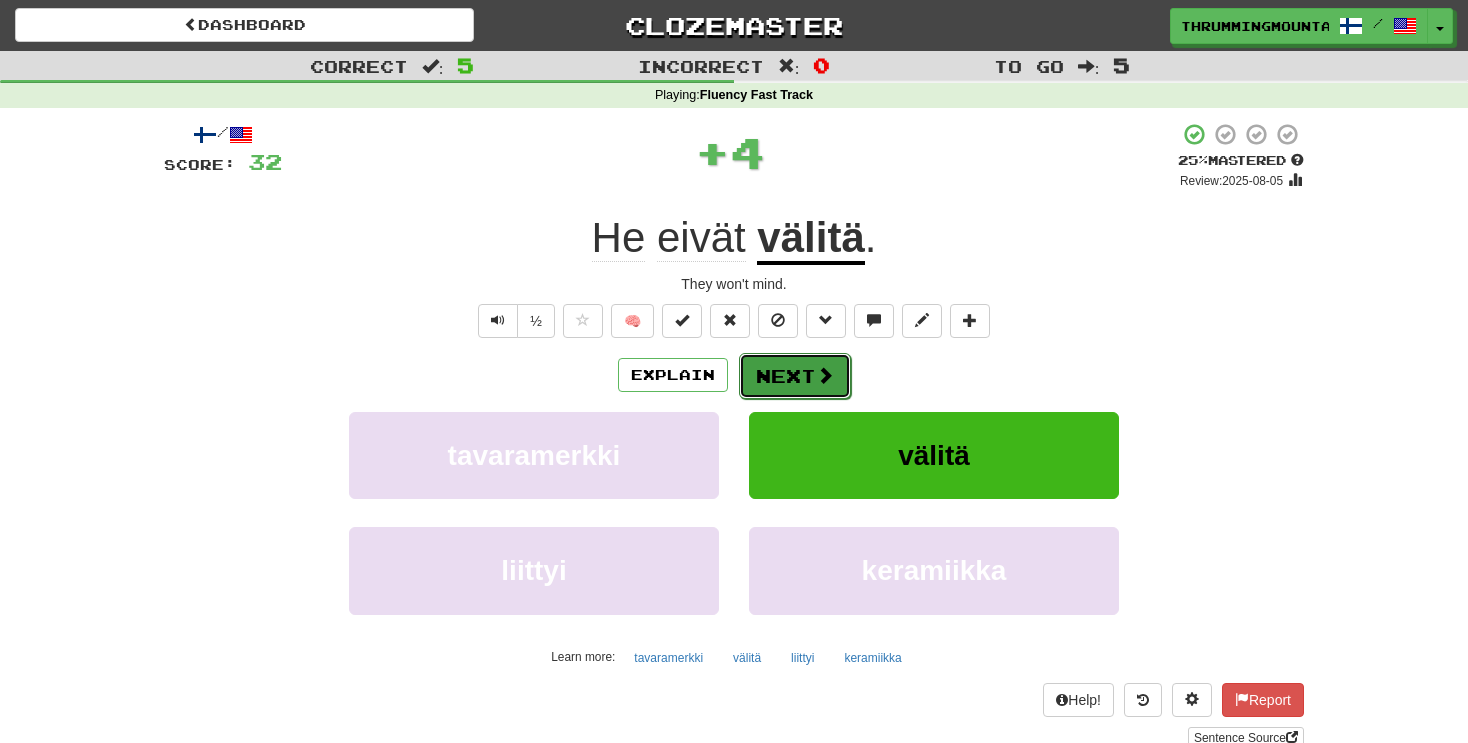 click on "Next" at bounding box center (795, 376) 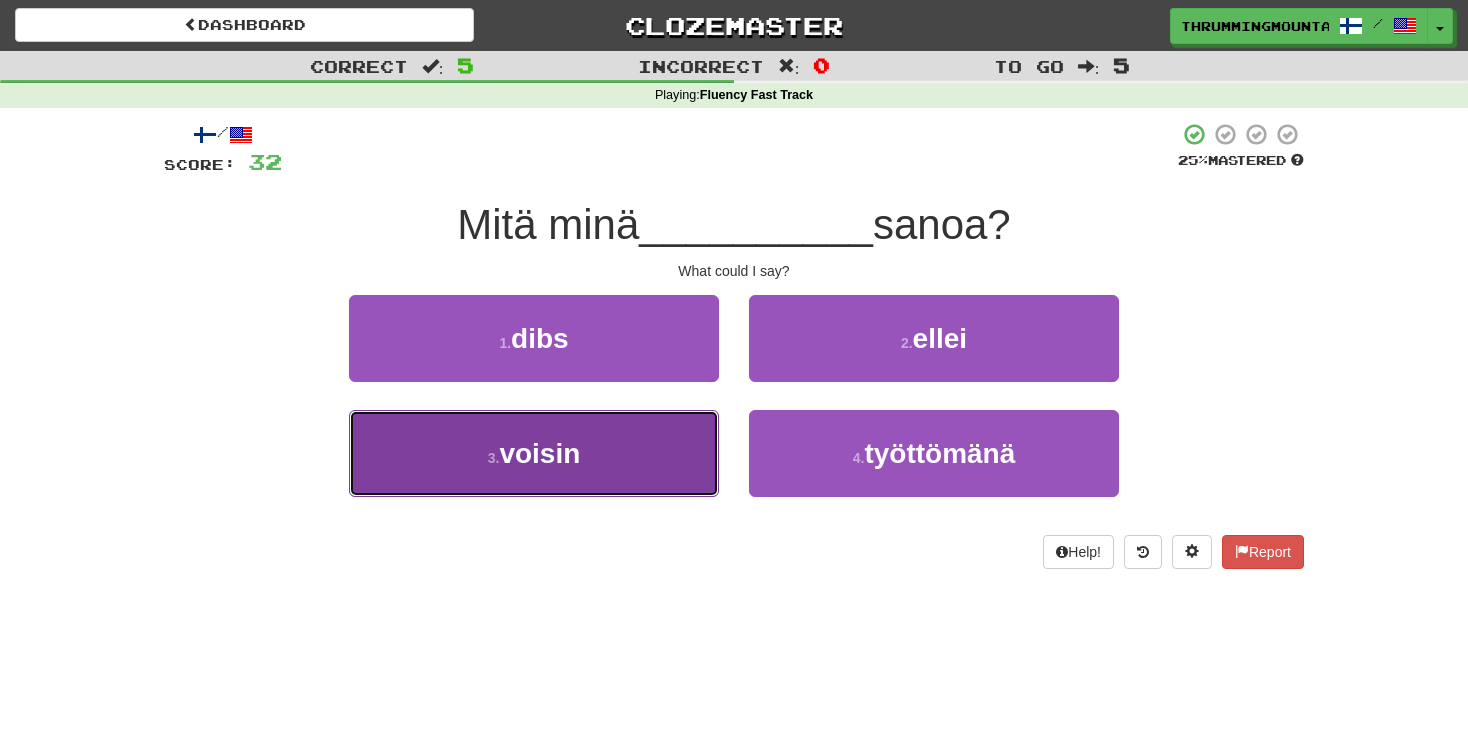click on "3 .  voisin" at bounding box center (534, 453) 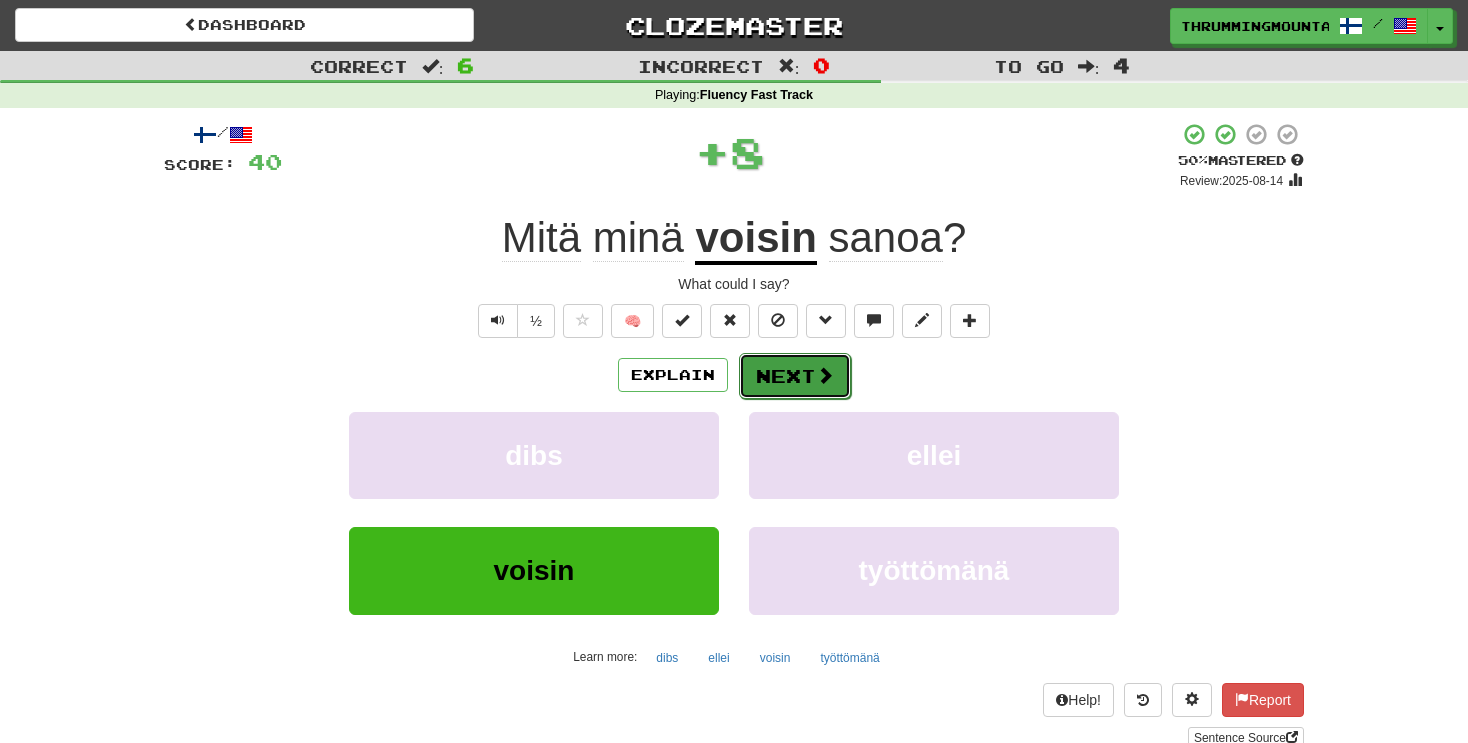 click on "Next" at bounding box center [795, 376] 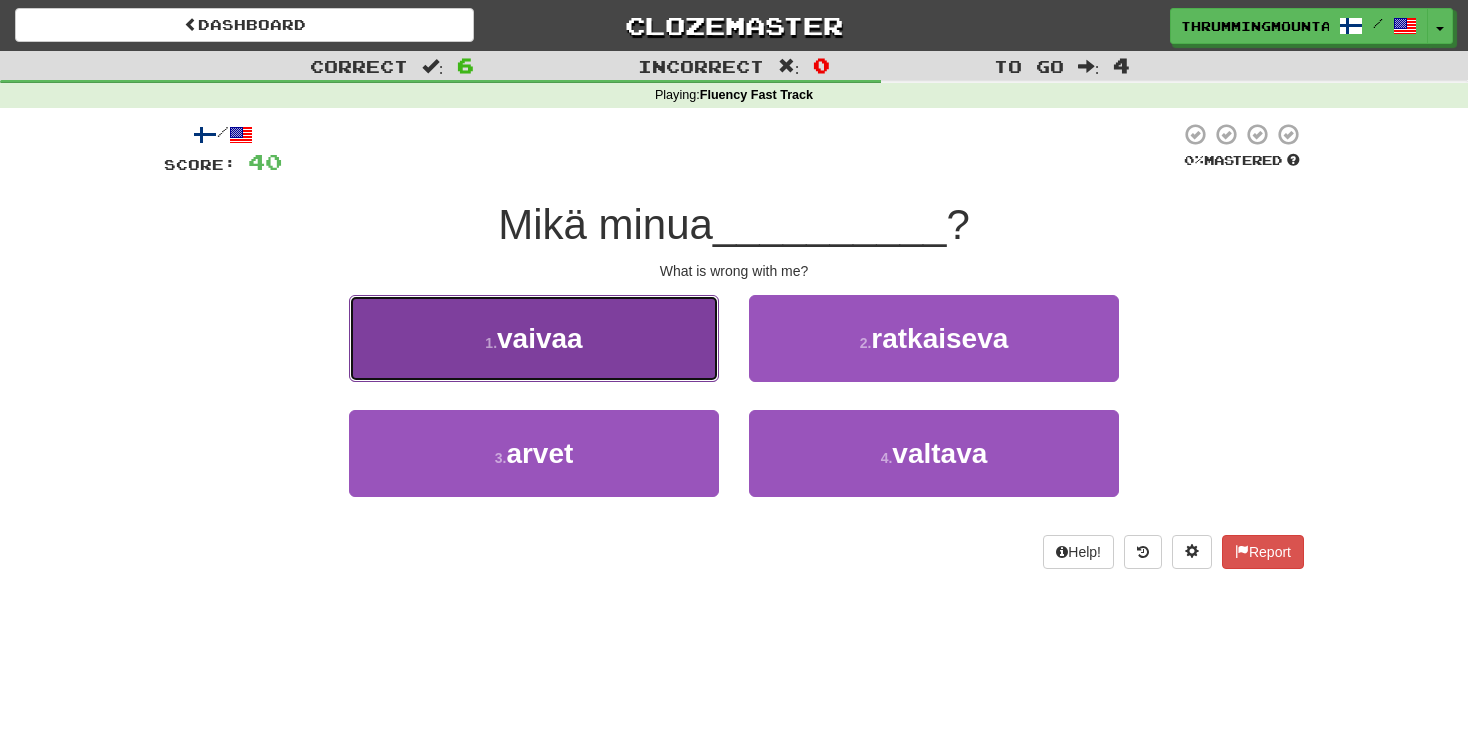 click on "1 .  vaivaa" at bounding box center (534, 338) 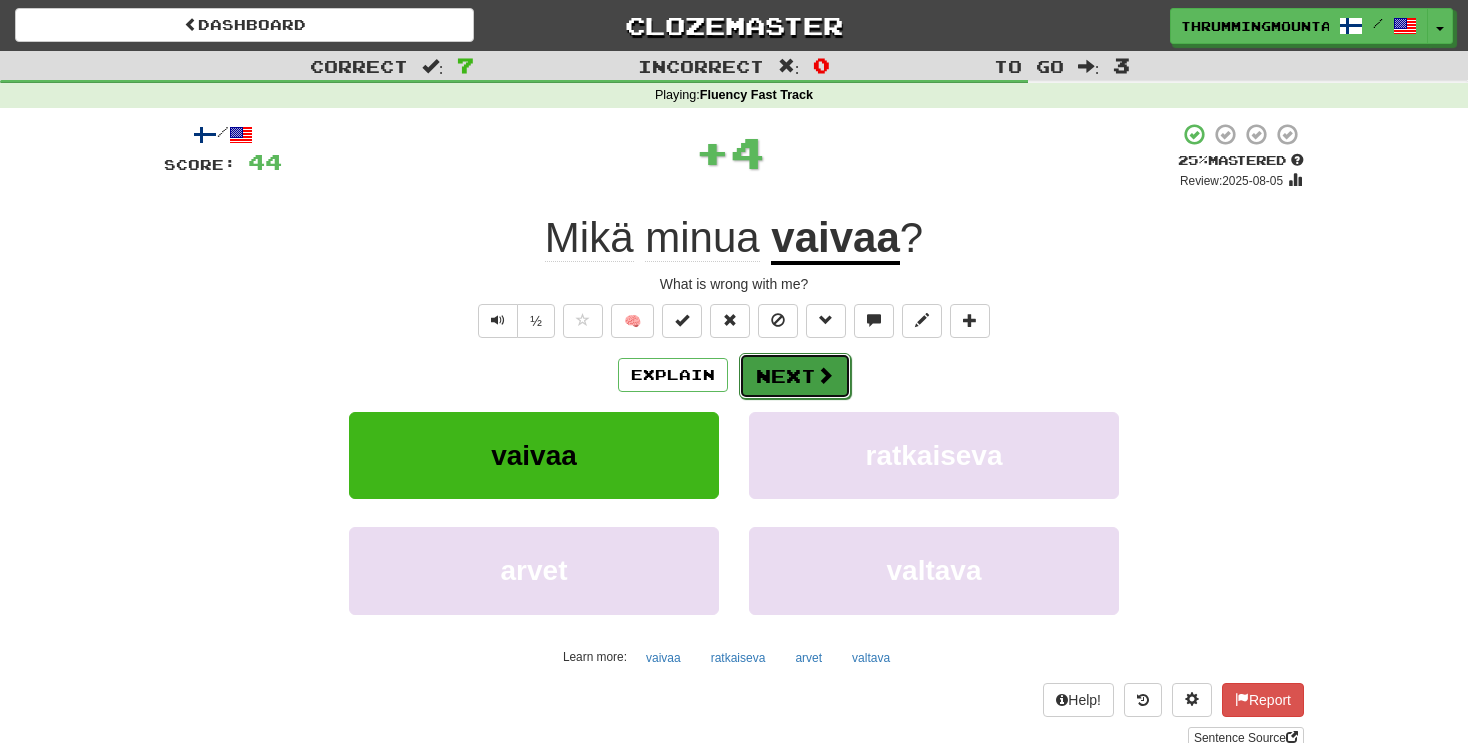 click on "Next" at bounding box center [795, 376] 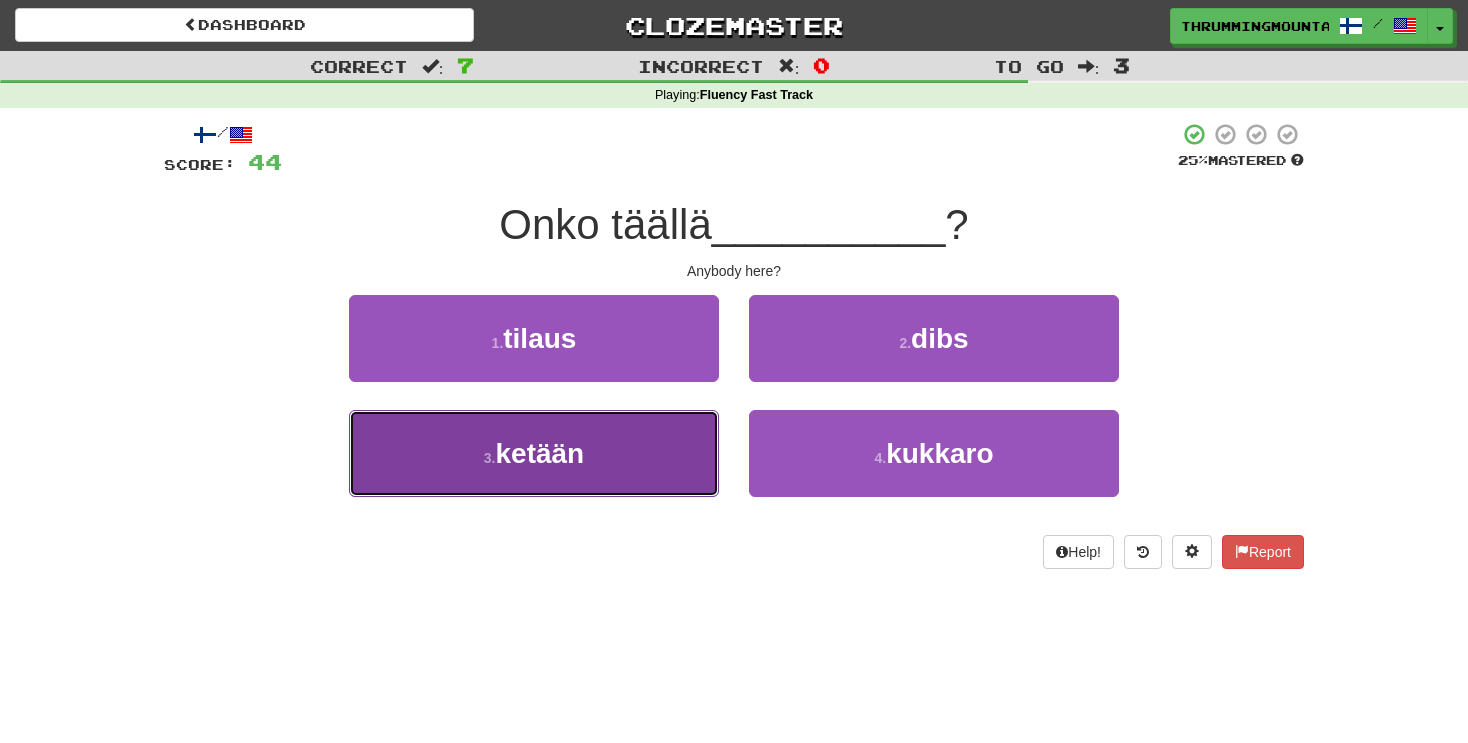 click on "ketään" at bounding box center (539, 453) 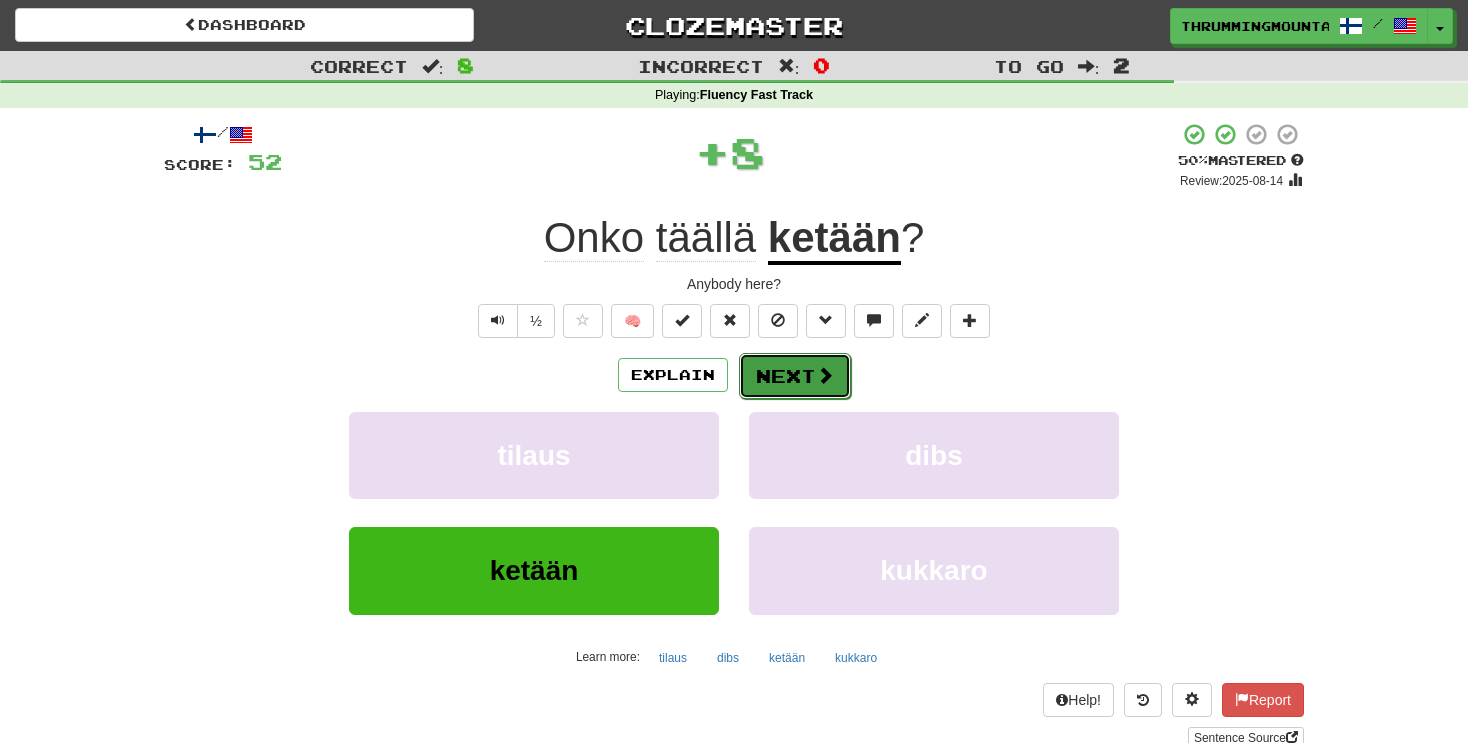 click on "Next" at bounding box center (795, 376) 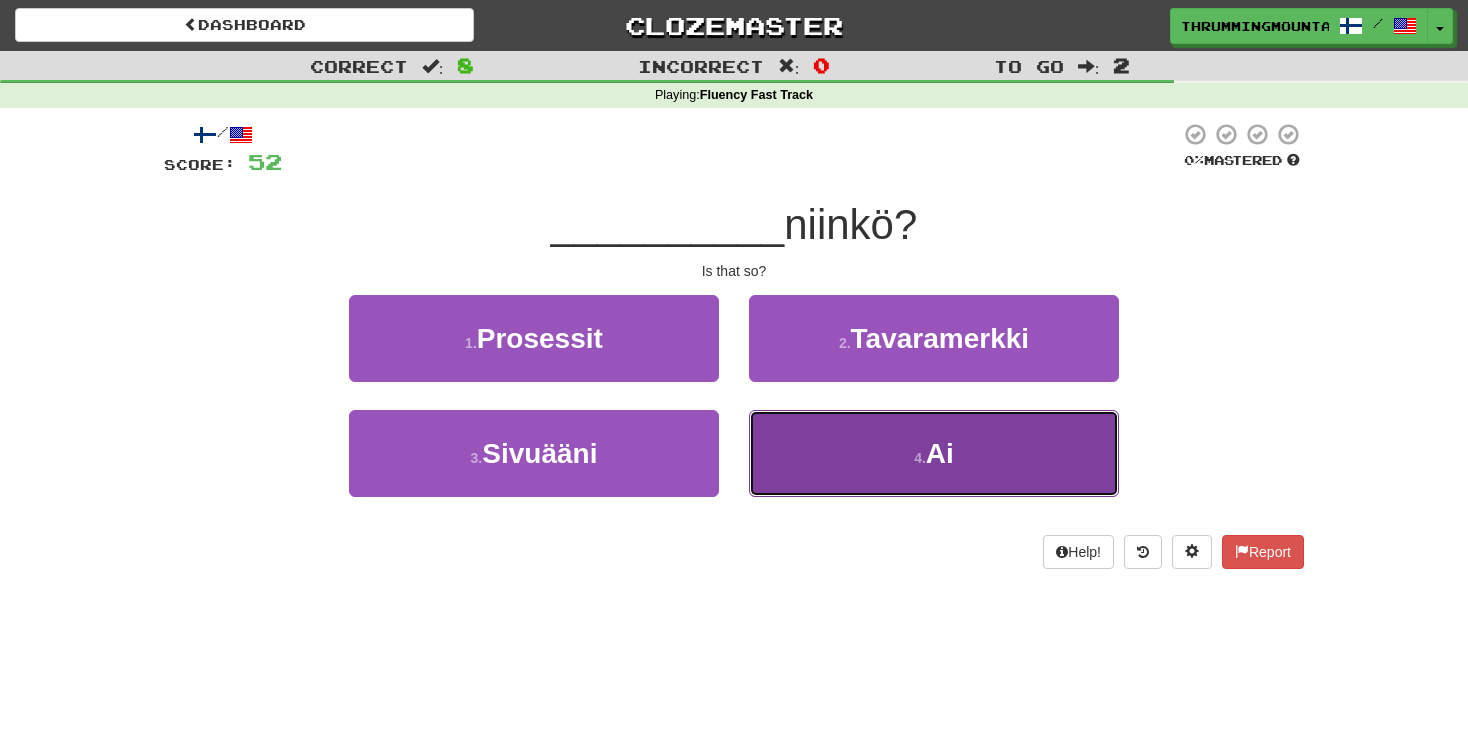 click on "4 .  Ai" at bounding box center (934, 453) 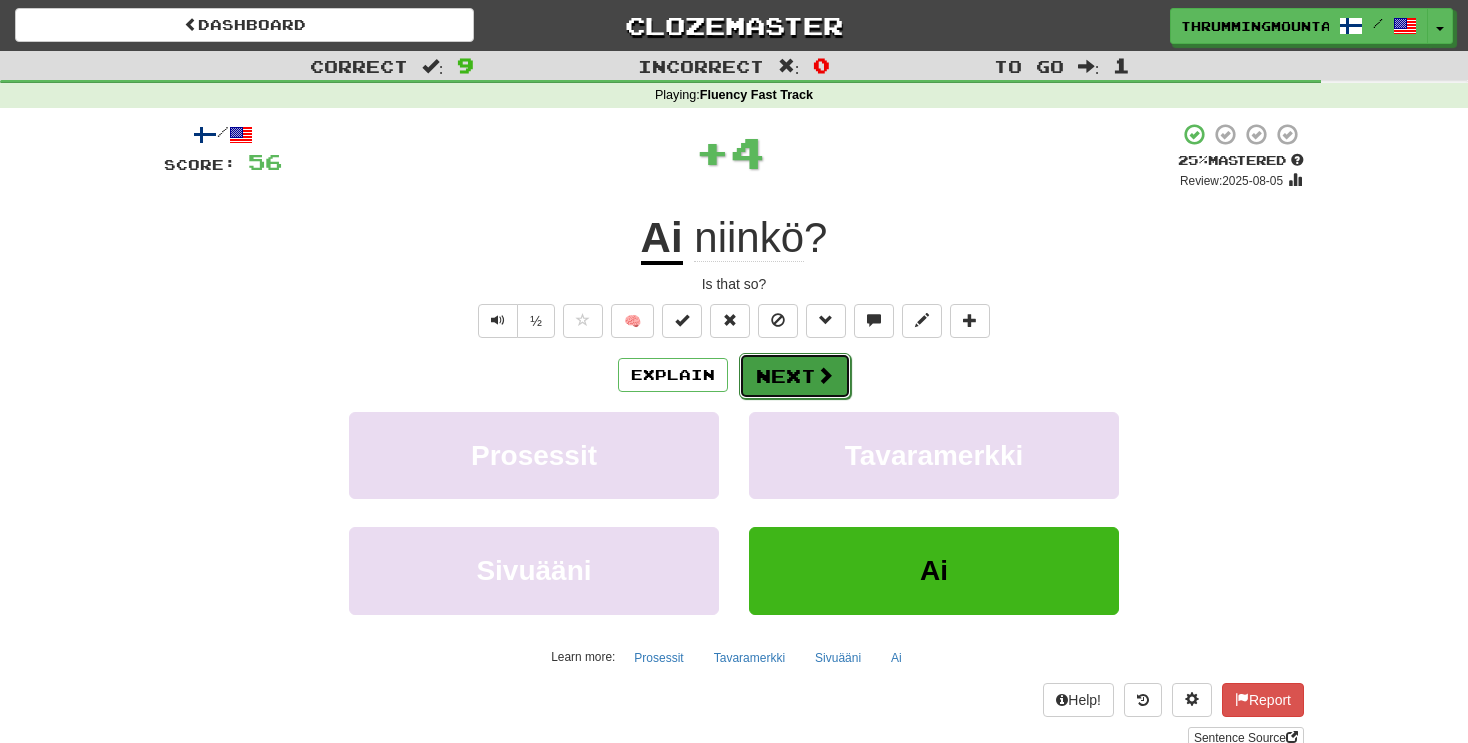 click on "Next" at bounding box center (795, 376) 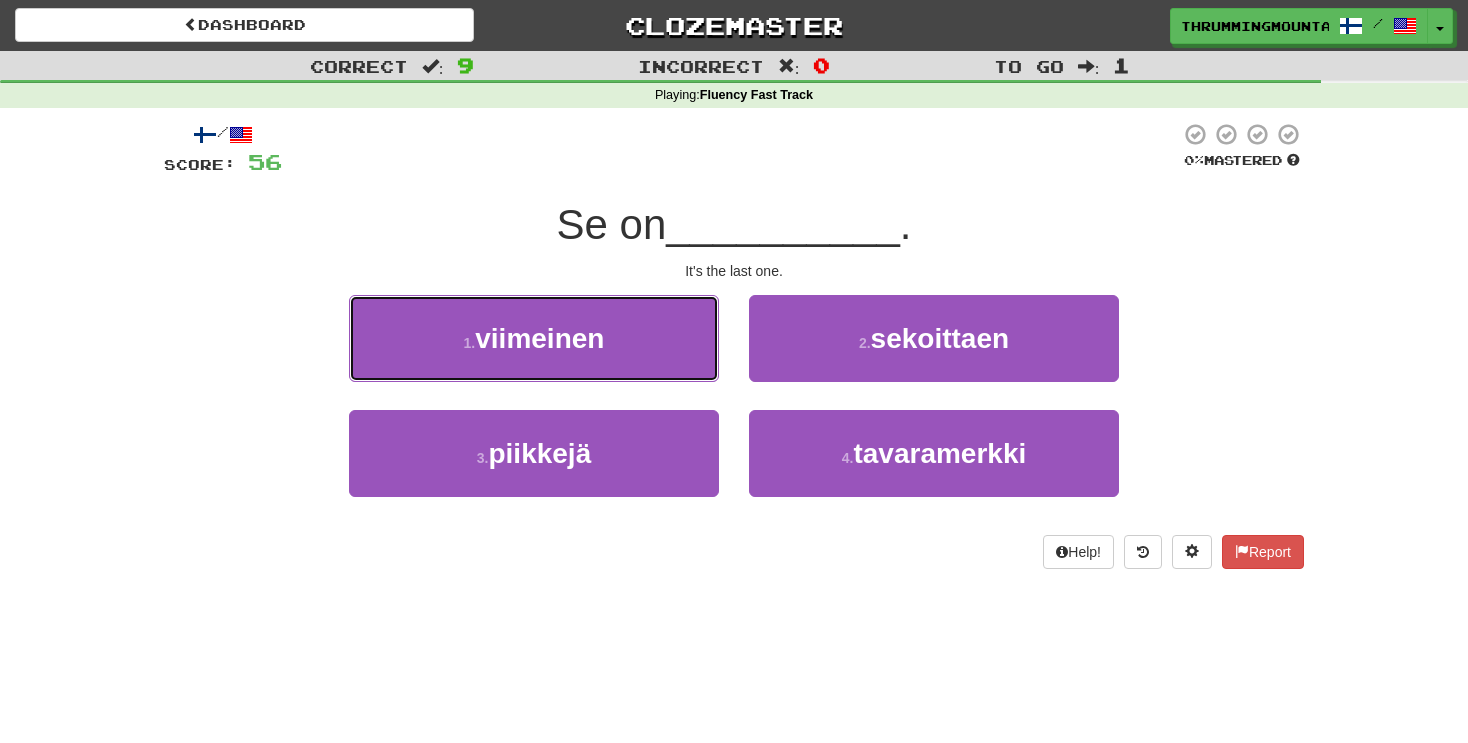 drag, startPoint x: 634, startPoint y: 347, endPoint x: 656, endPoint y: 338, distance: 23.769728 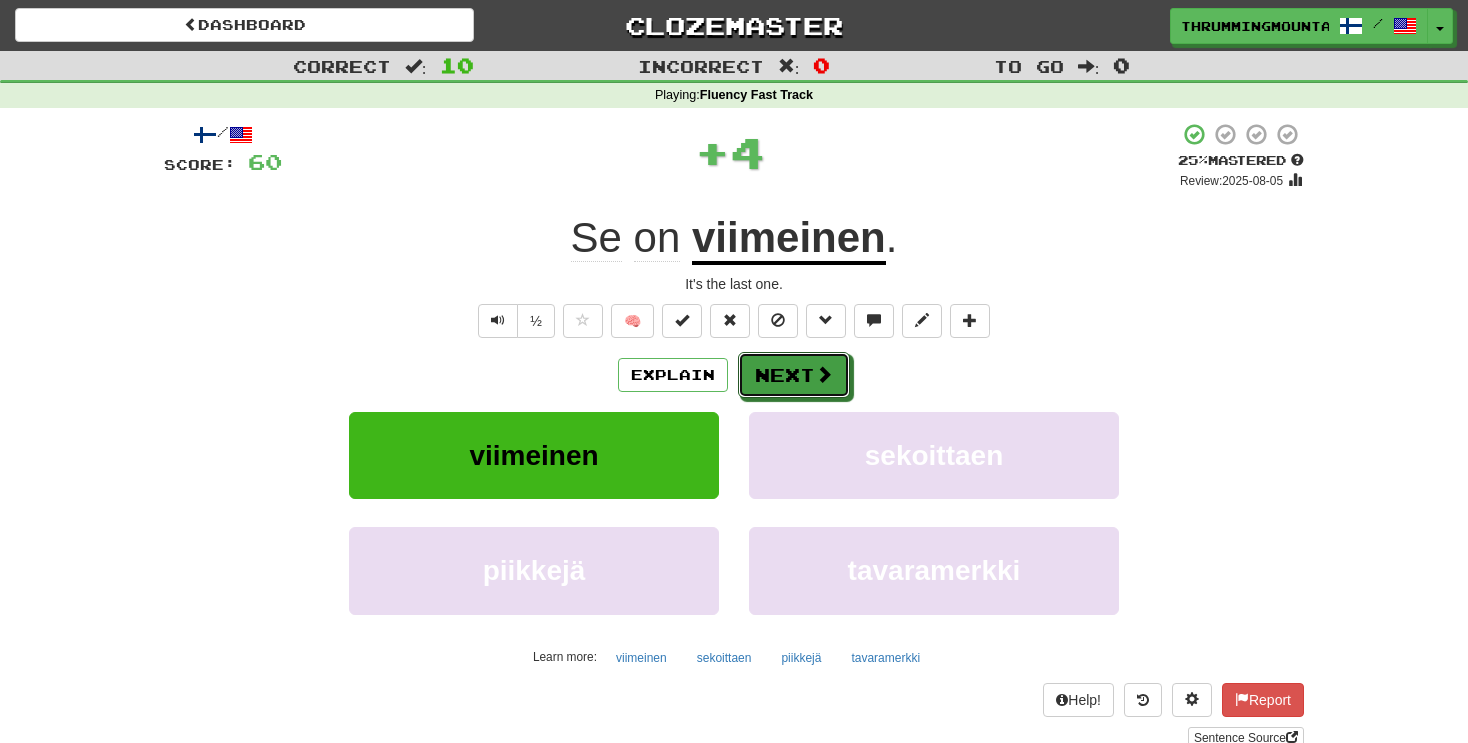 click on "Next" at bounding box center [794, 375] 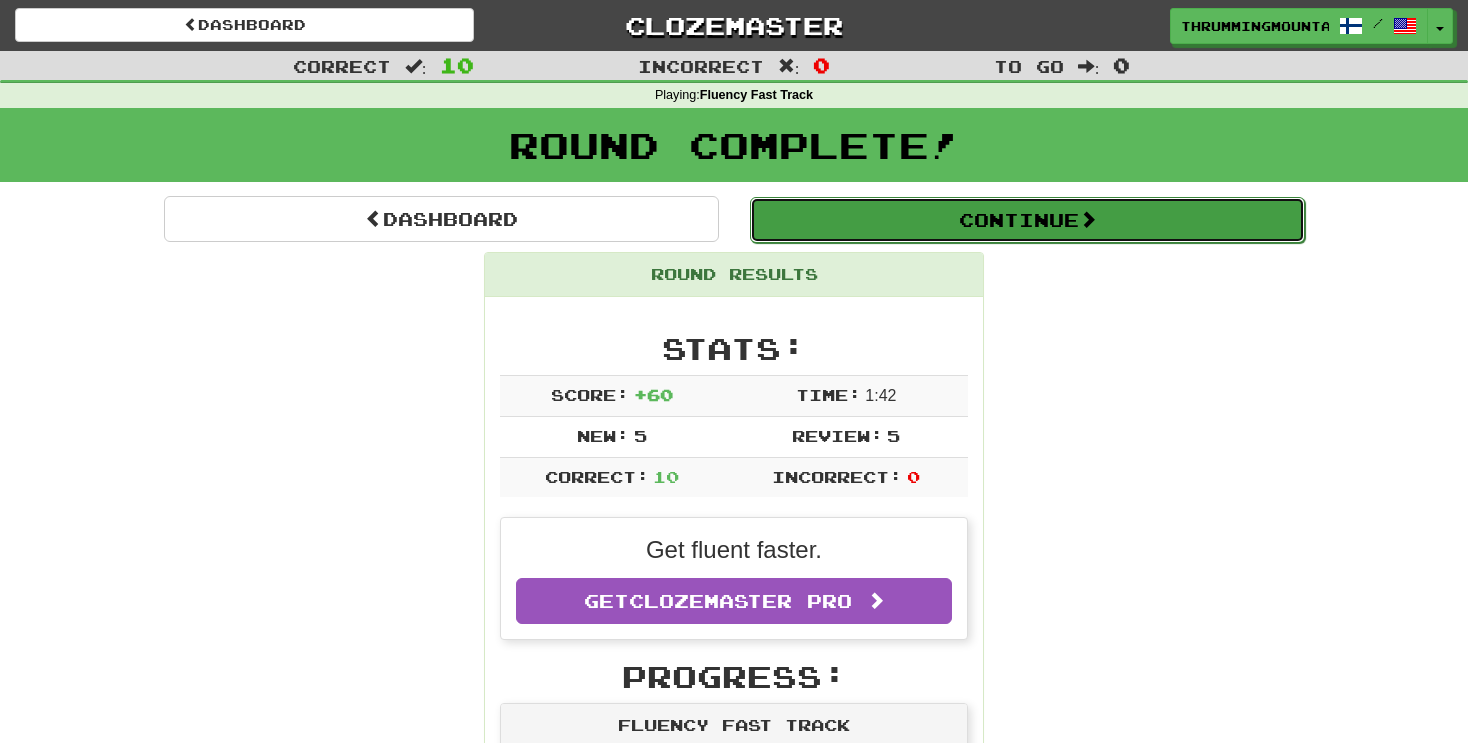click on "Continue" at bounding box center [1027, 220] 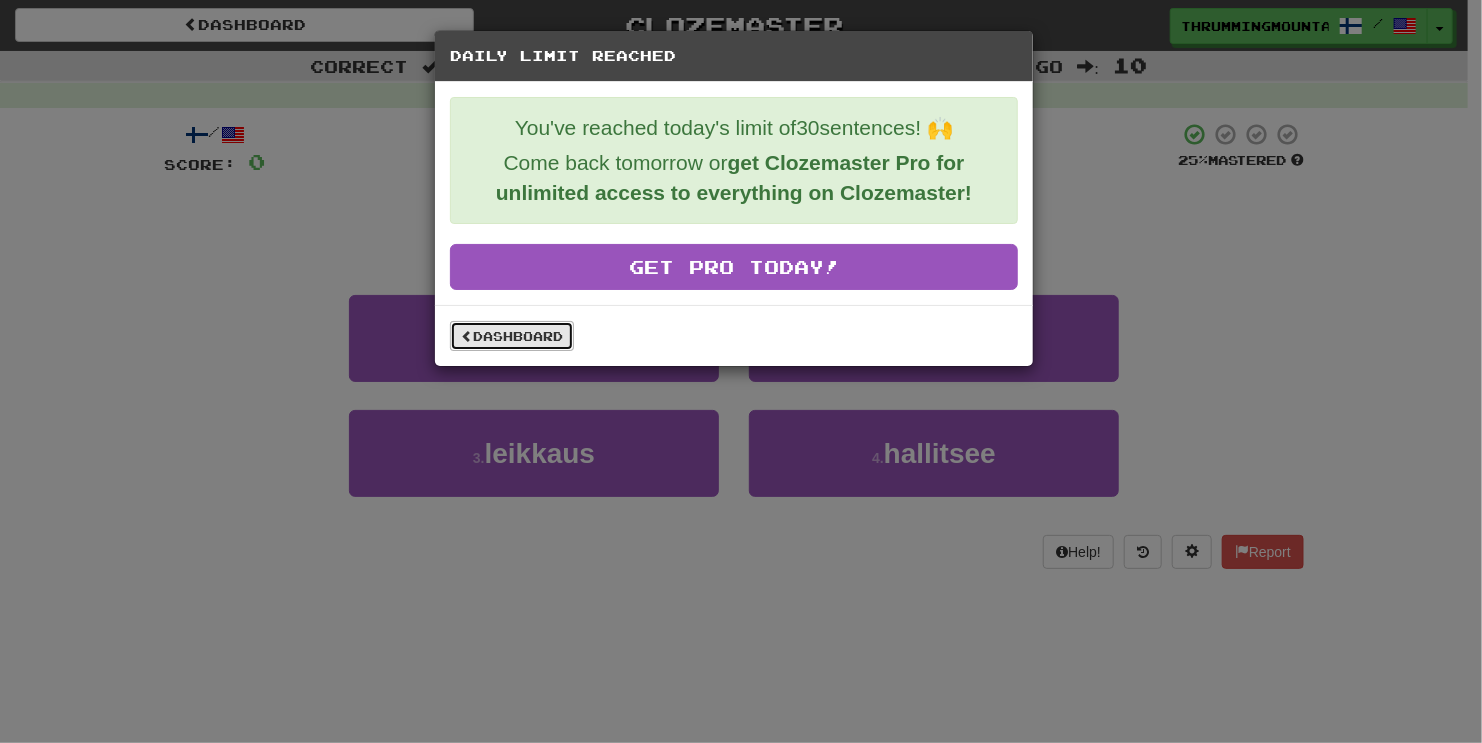 click on "Dashboard" at bounding box center [512, 336] 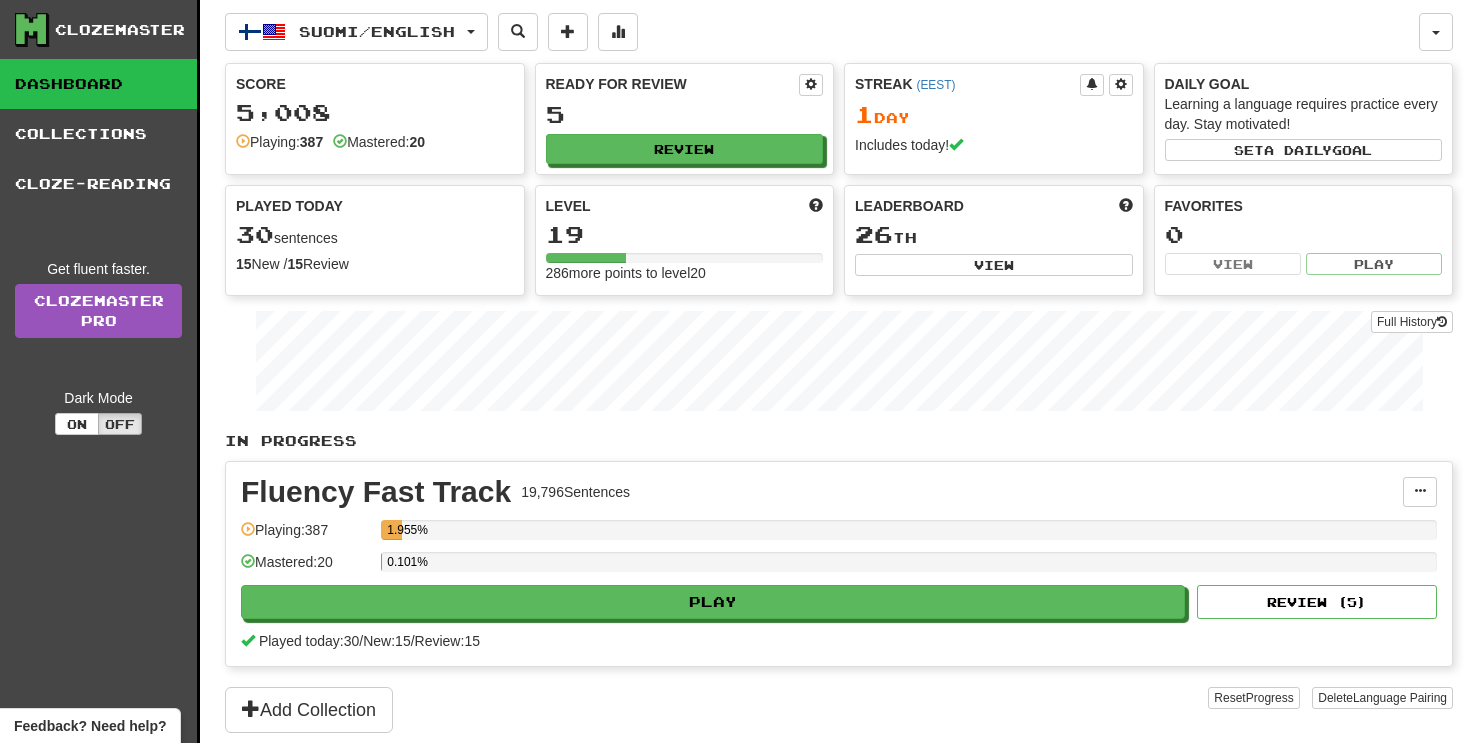 scroll, scrollTop: 0, scrollLeft: 0, axis: both 